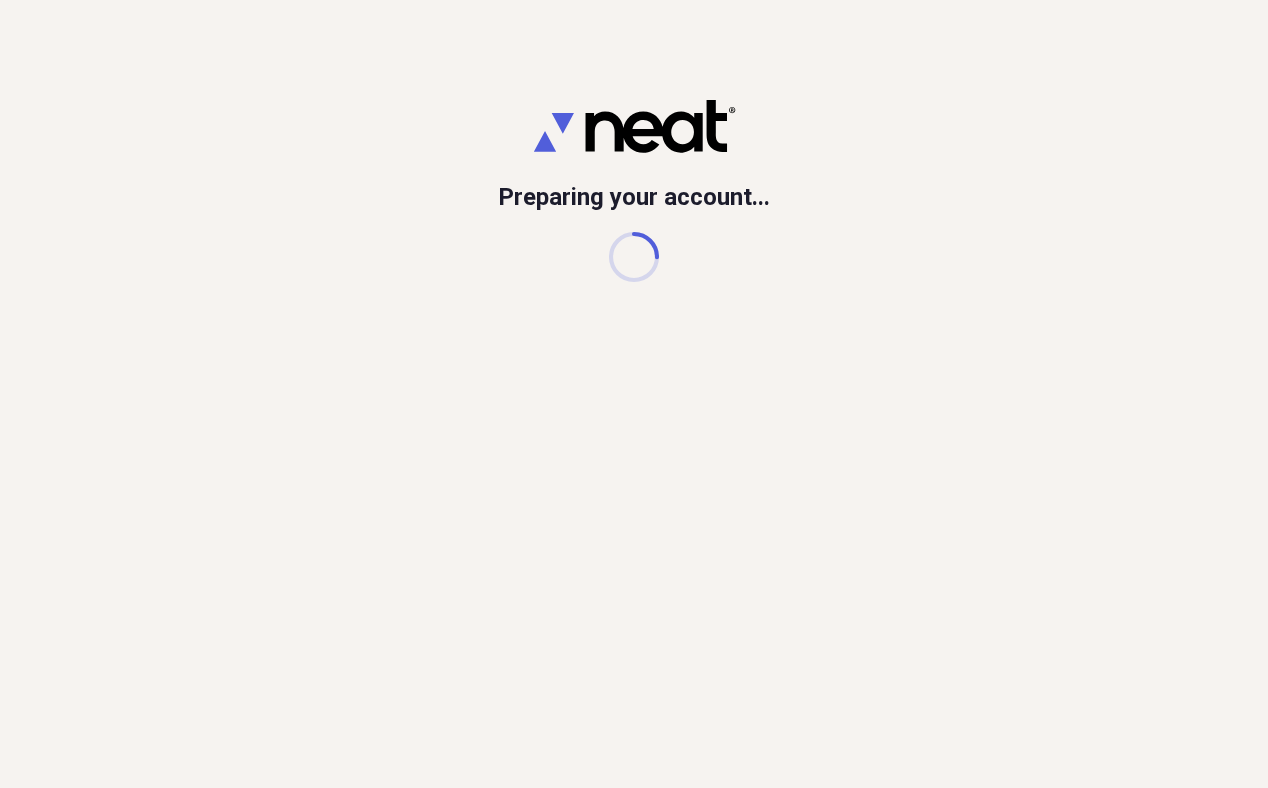 scroll, scrollTop: 0, scrollLeft: 0, axis: both 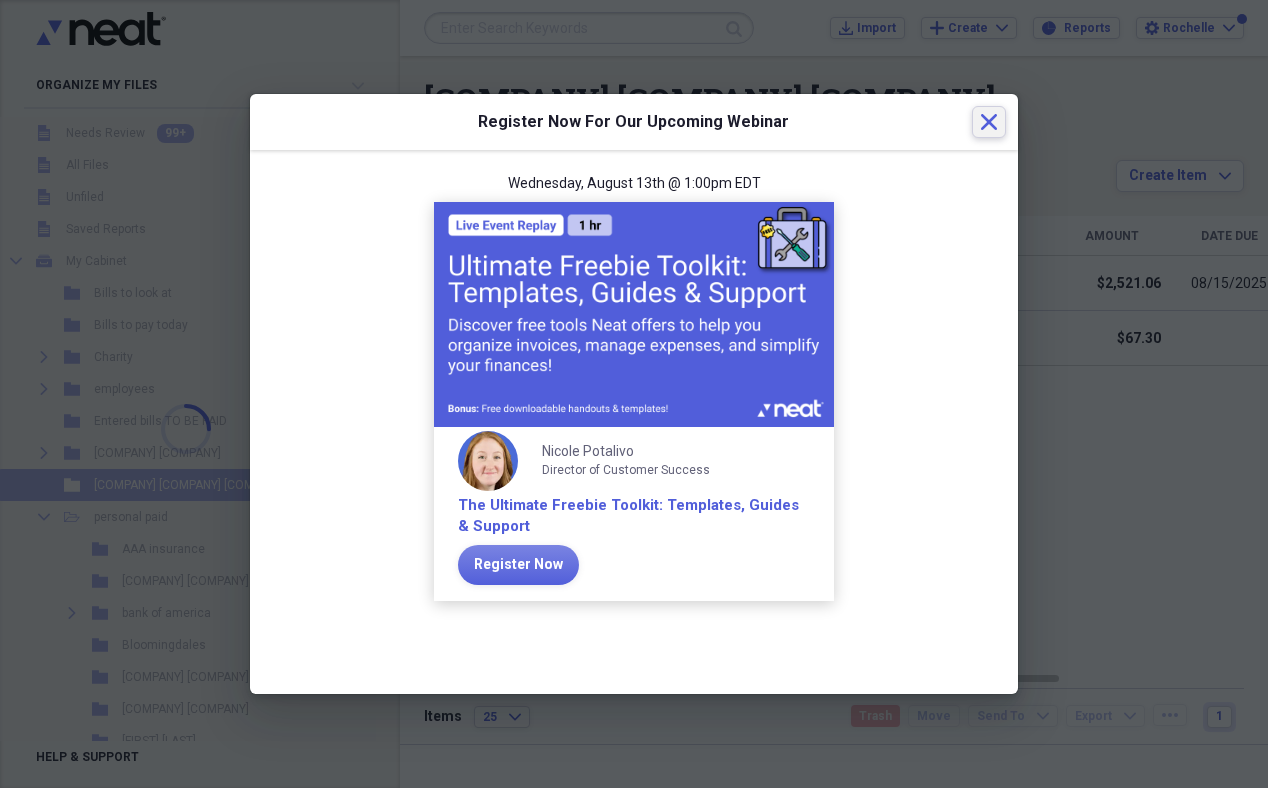 click 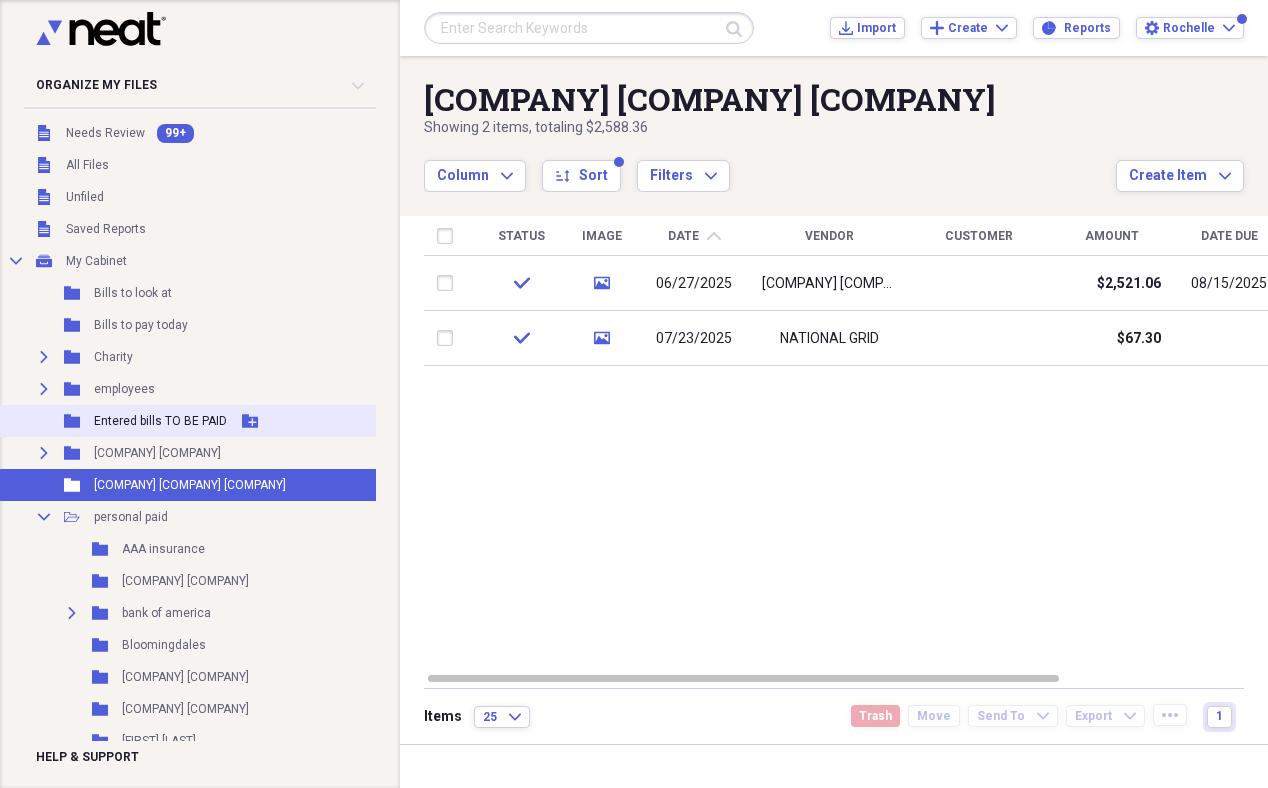 click on "Entered bills TO BE PAID" at bounding box center (160, 421) 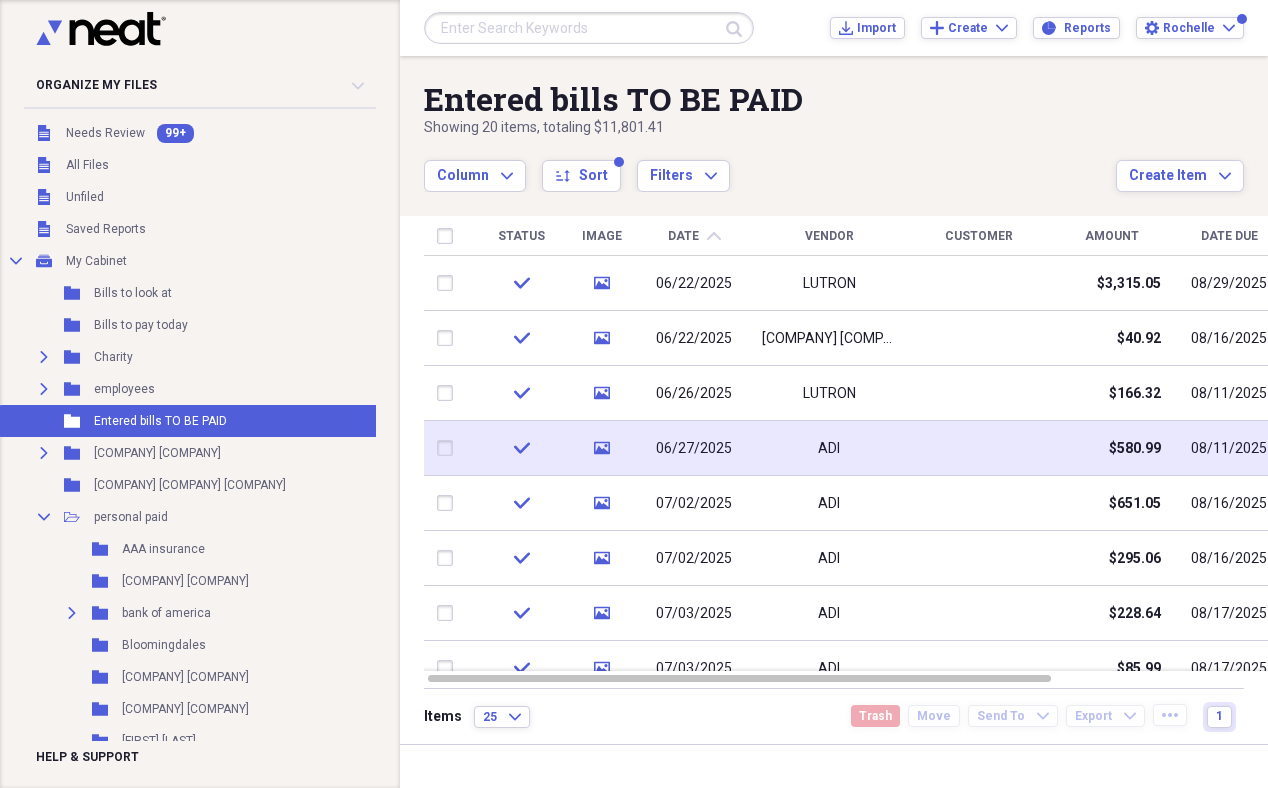 click at bounding box center (449, 448) 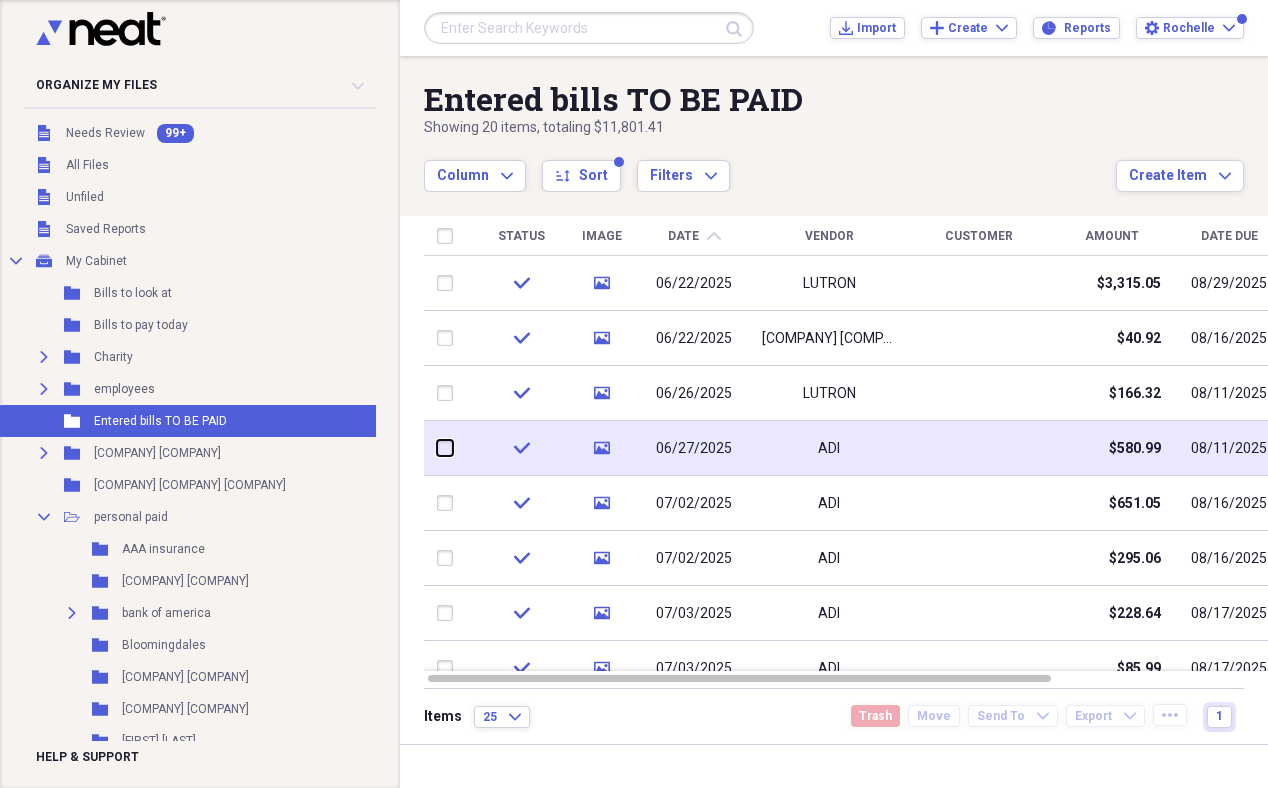 click at bounding box center (437, 448) 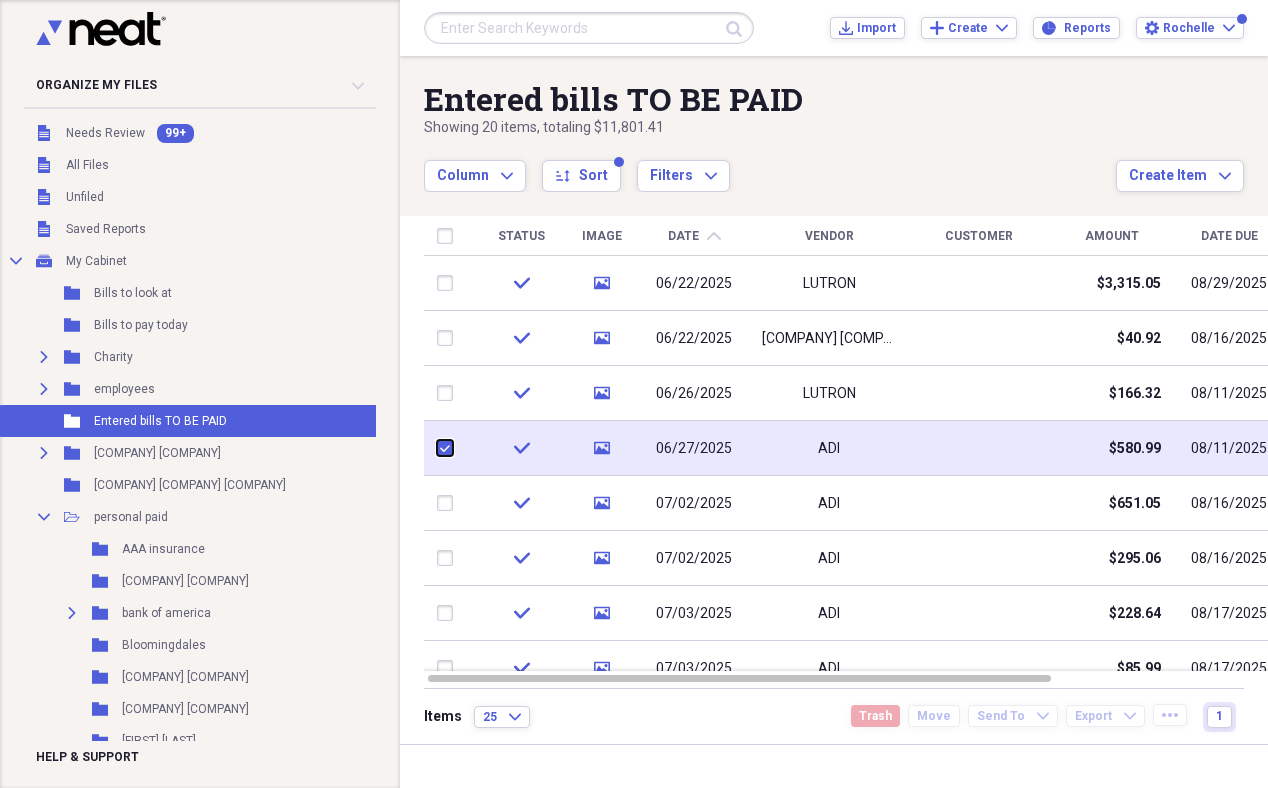 checkbox on "true" 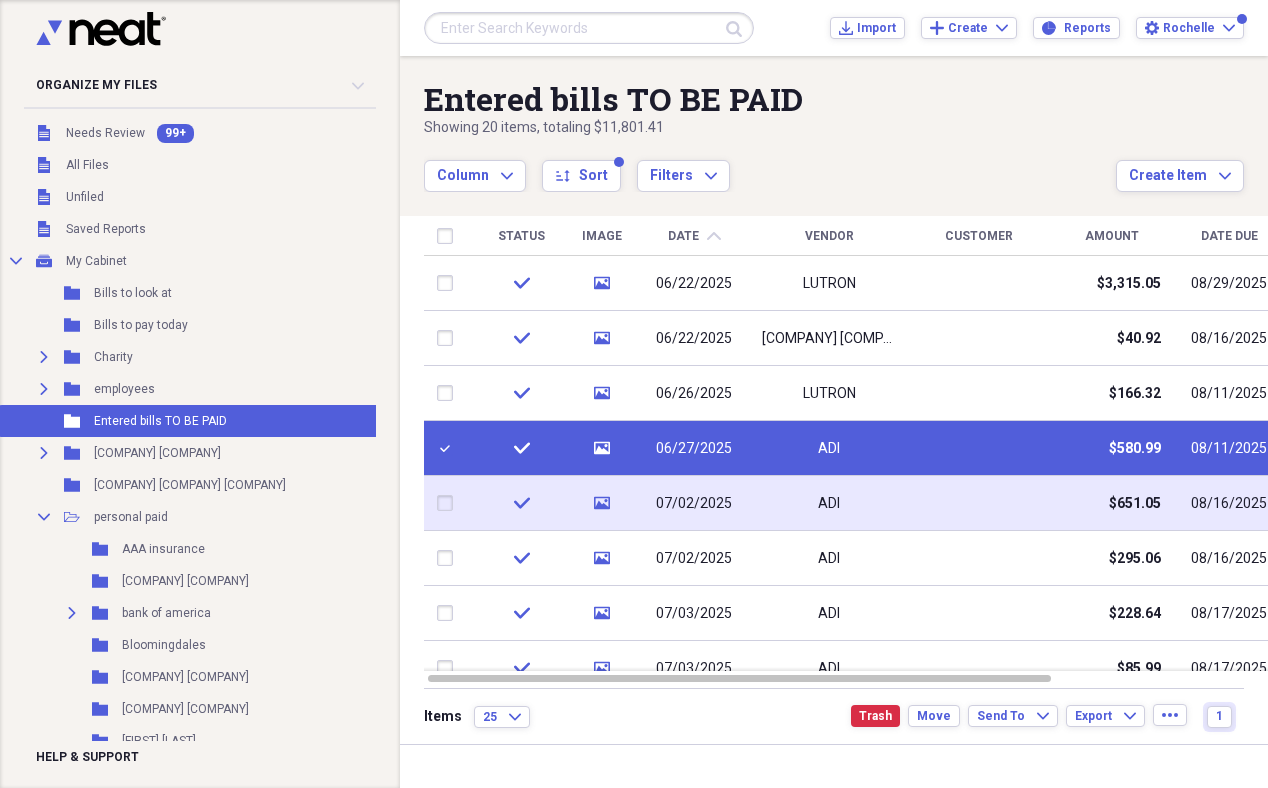 click at bounding box center [449, 503] 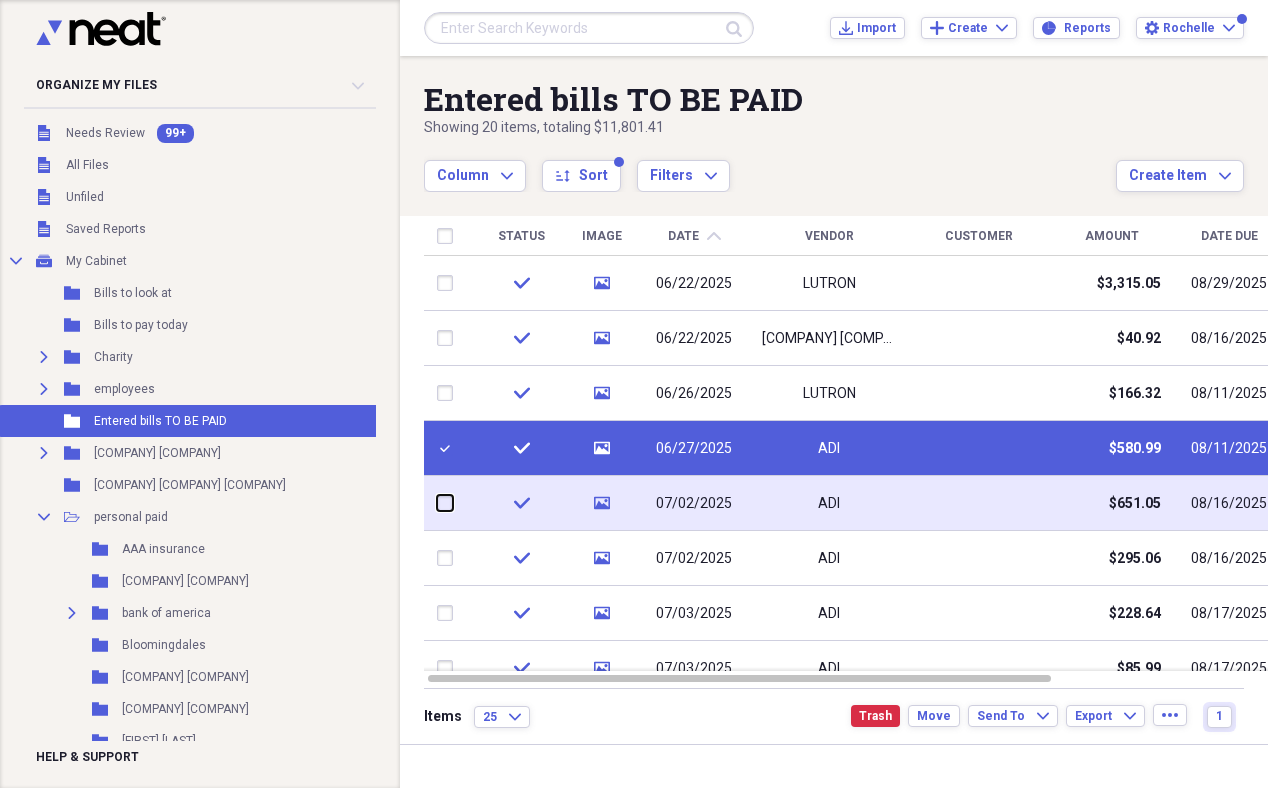 click at bounding box center [437, 503] 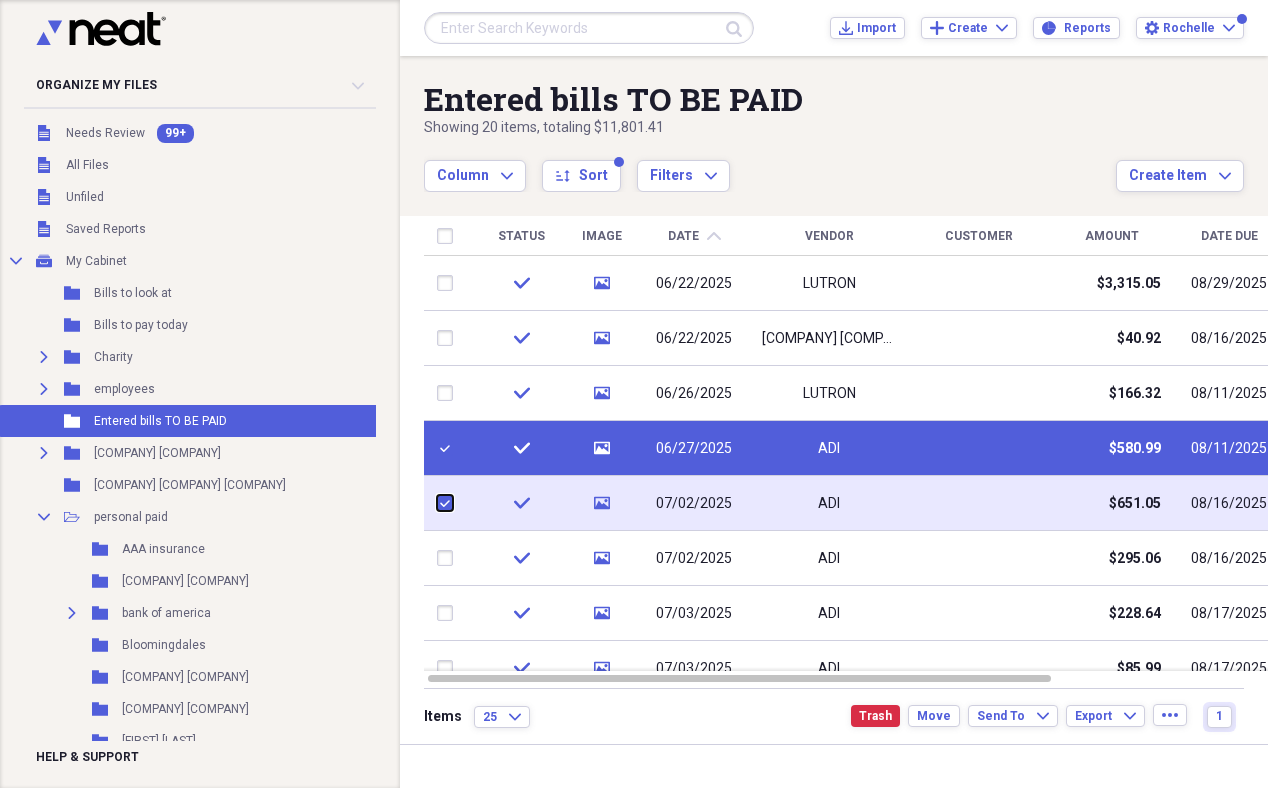 checkbox on "true" 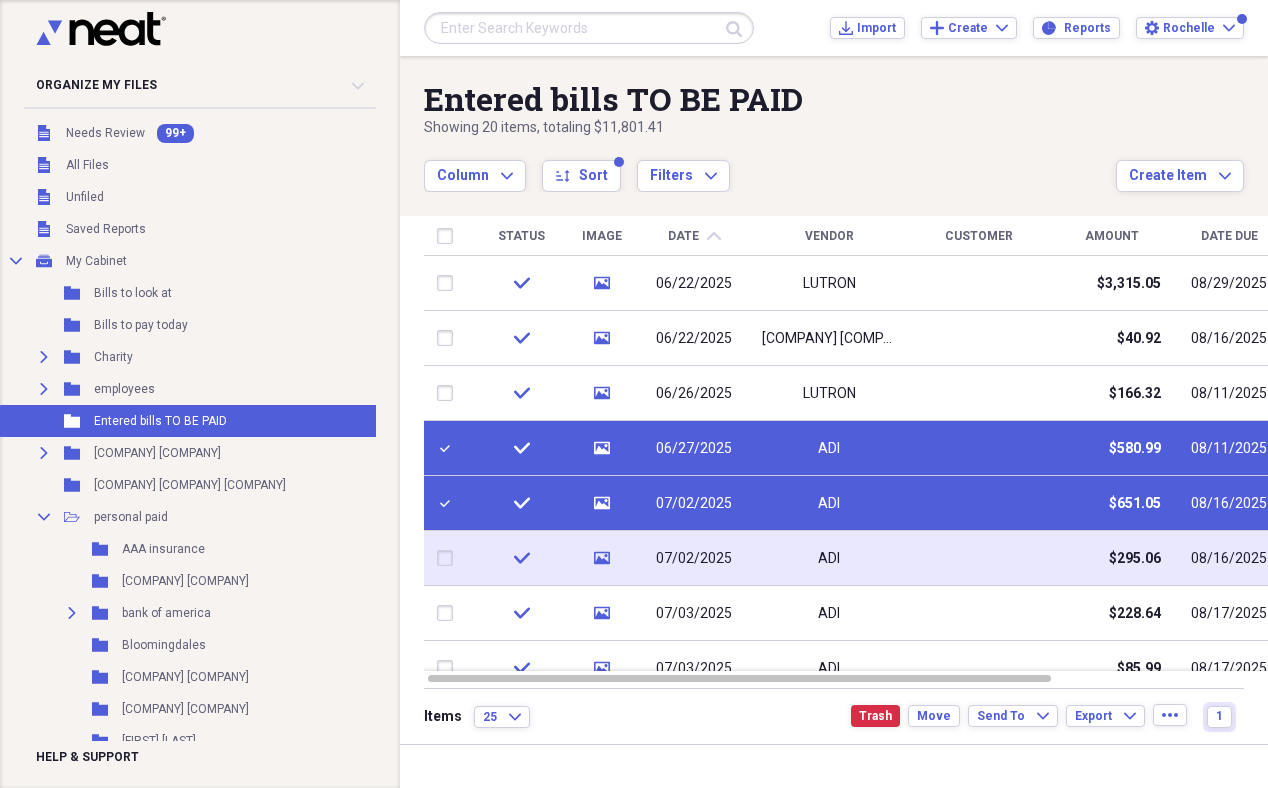 click at bounding box center [449, 558] 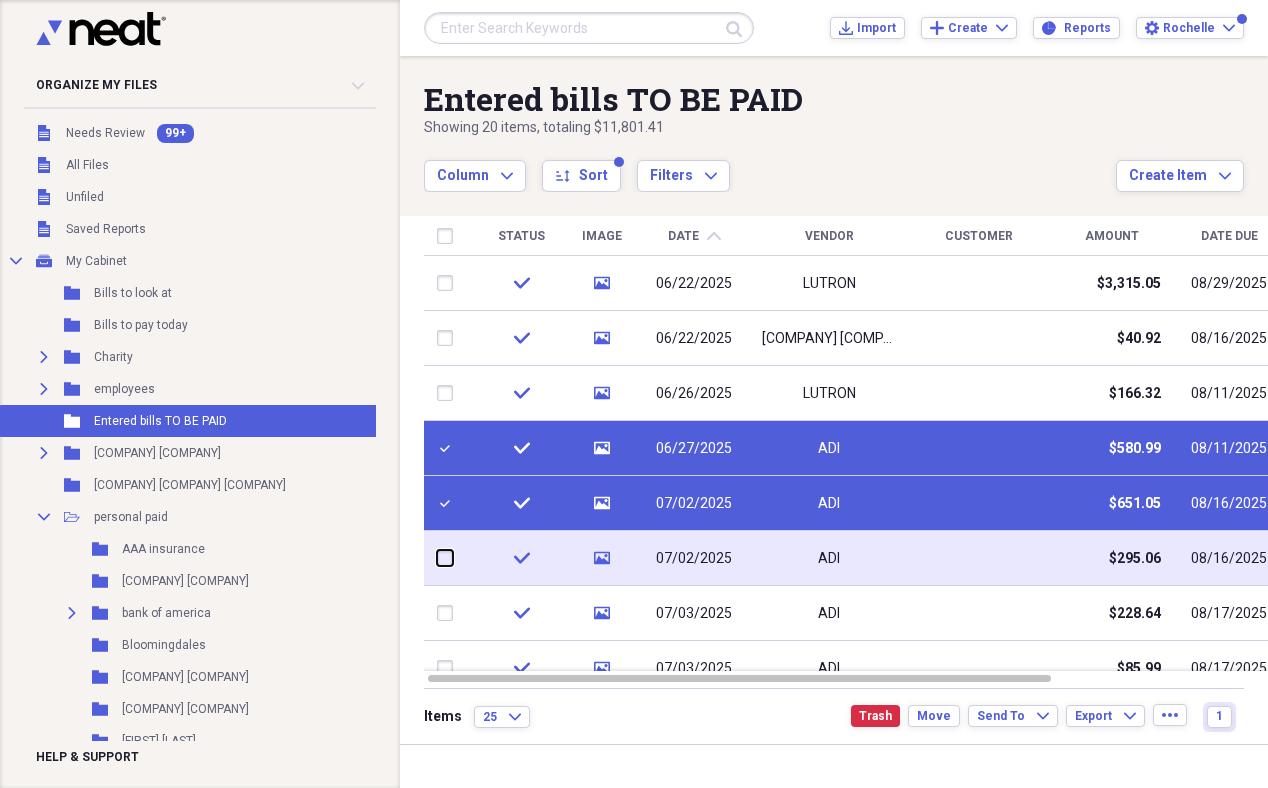 click at bounding box center [437, 558] 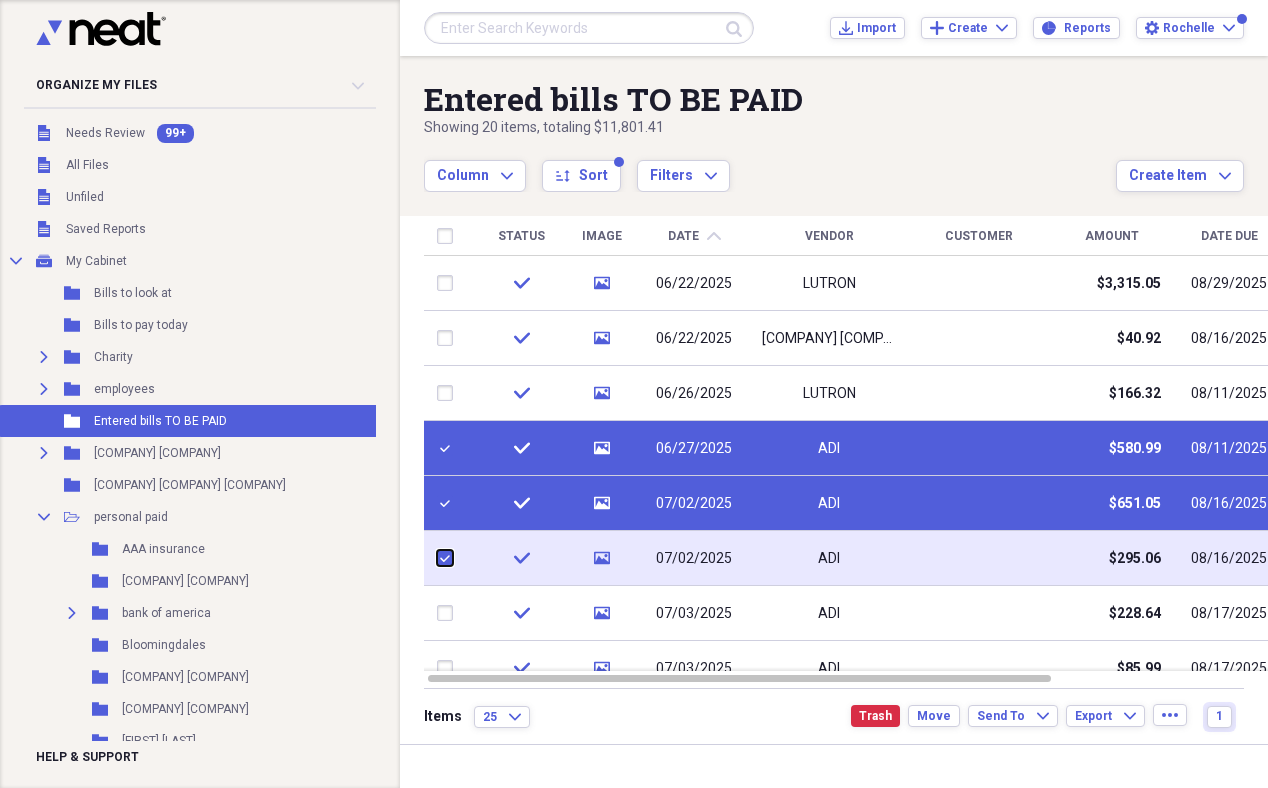 checkbox on "true" 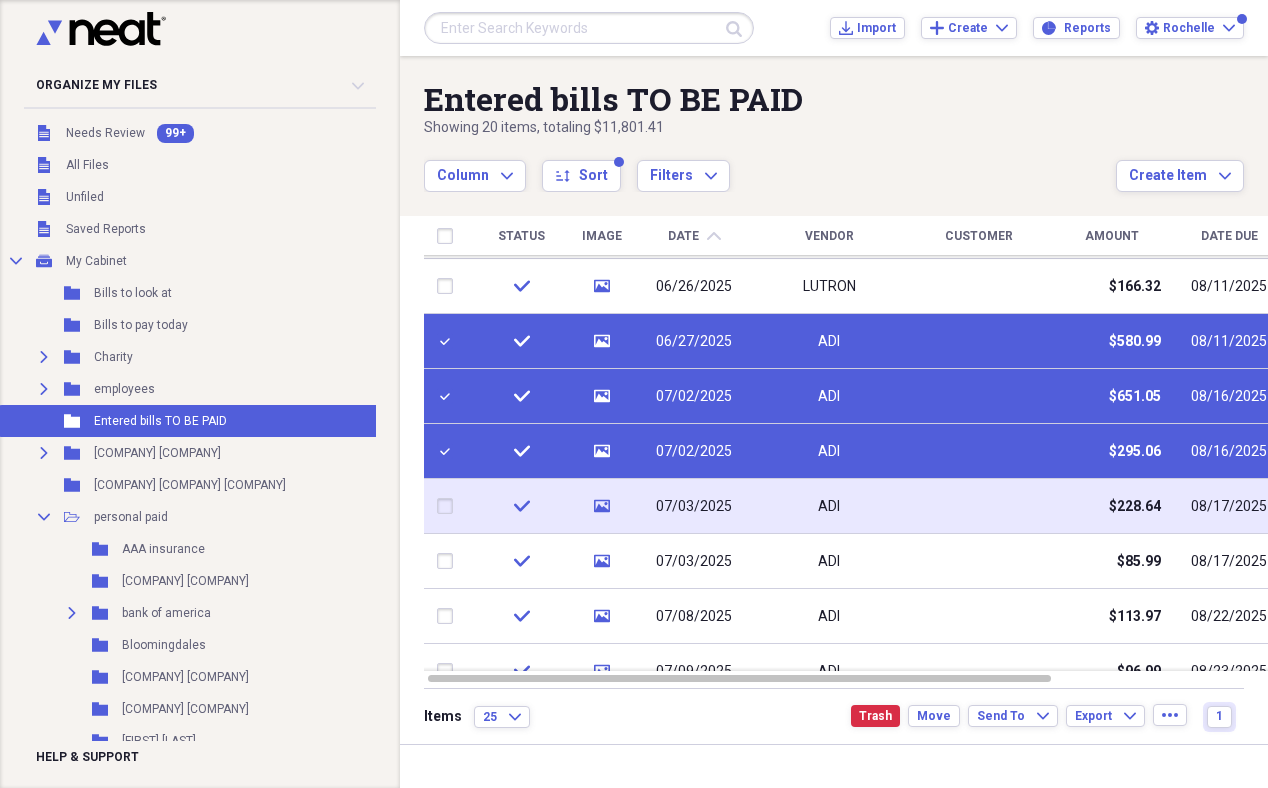 click at bounding box center [449, 506] 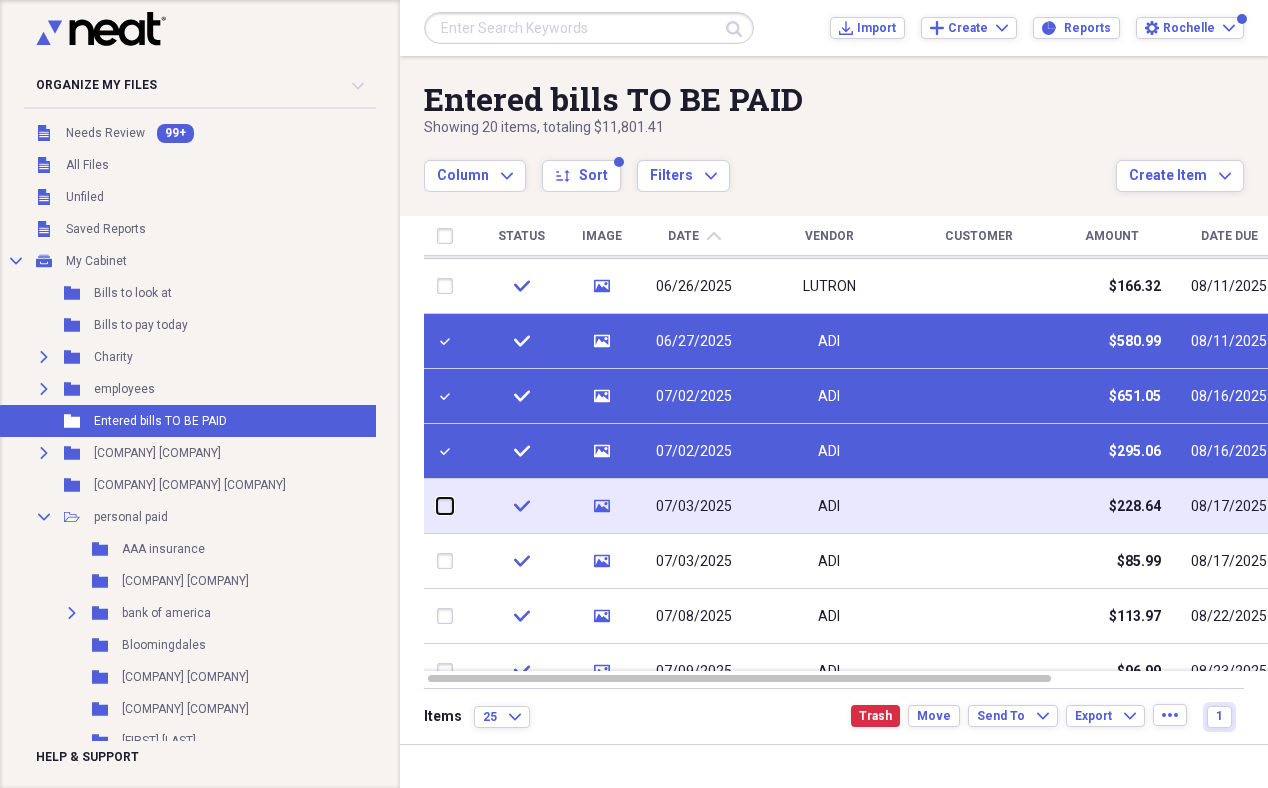 click at bounding box center [437, 506] 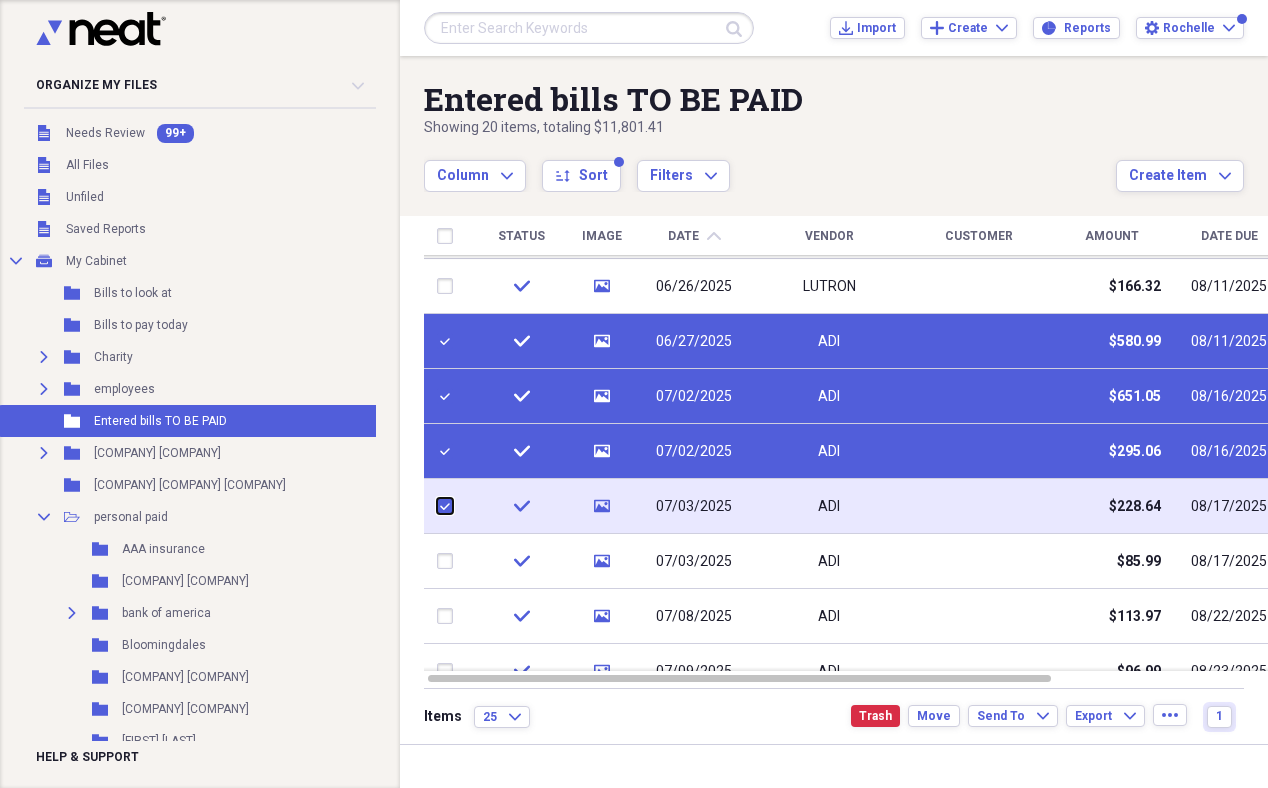 checkbox on "true" 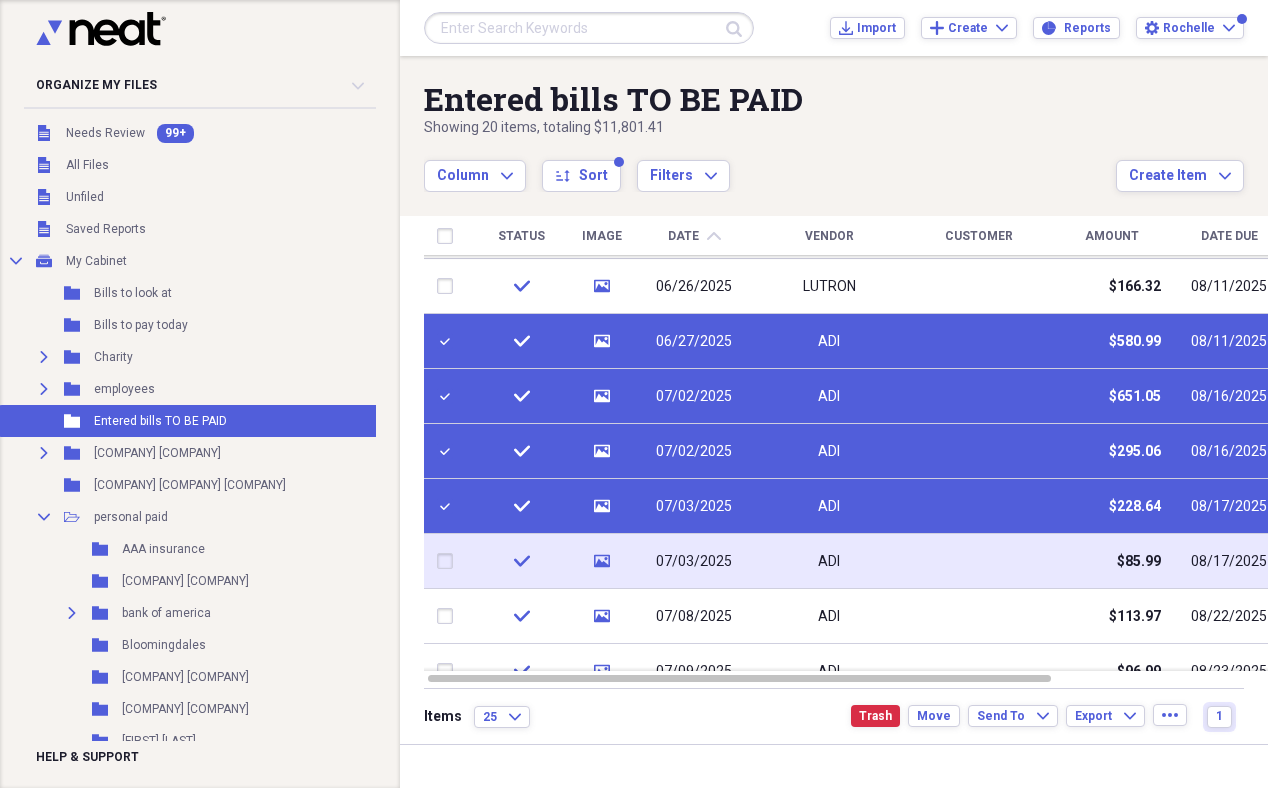 click at bounding box center (449, 561) 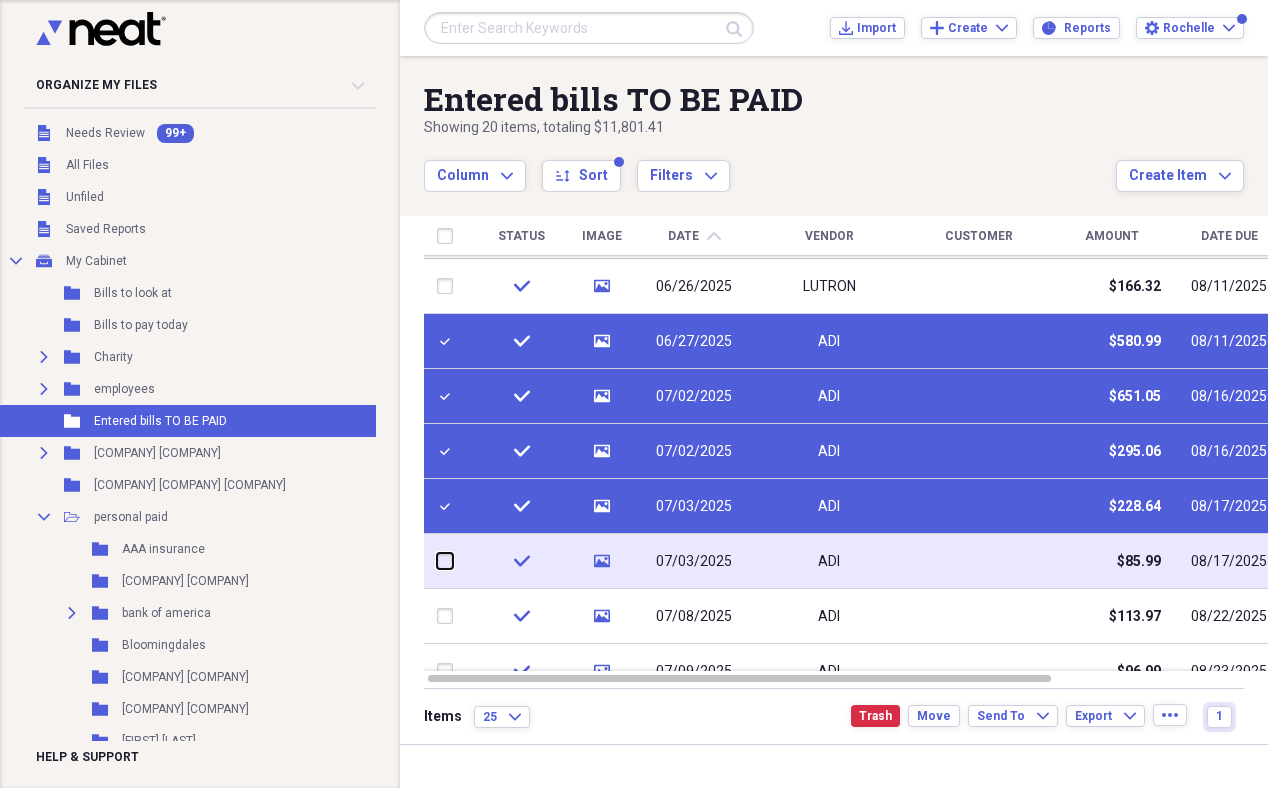 click at bounding box center (437, 561) 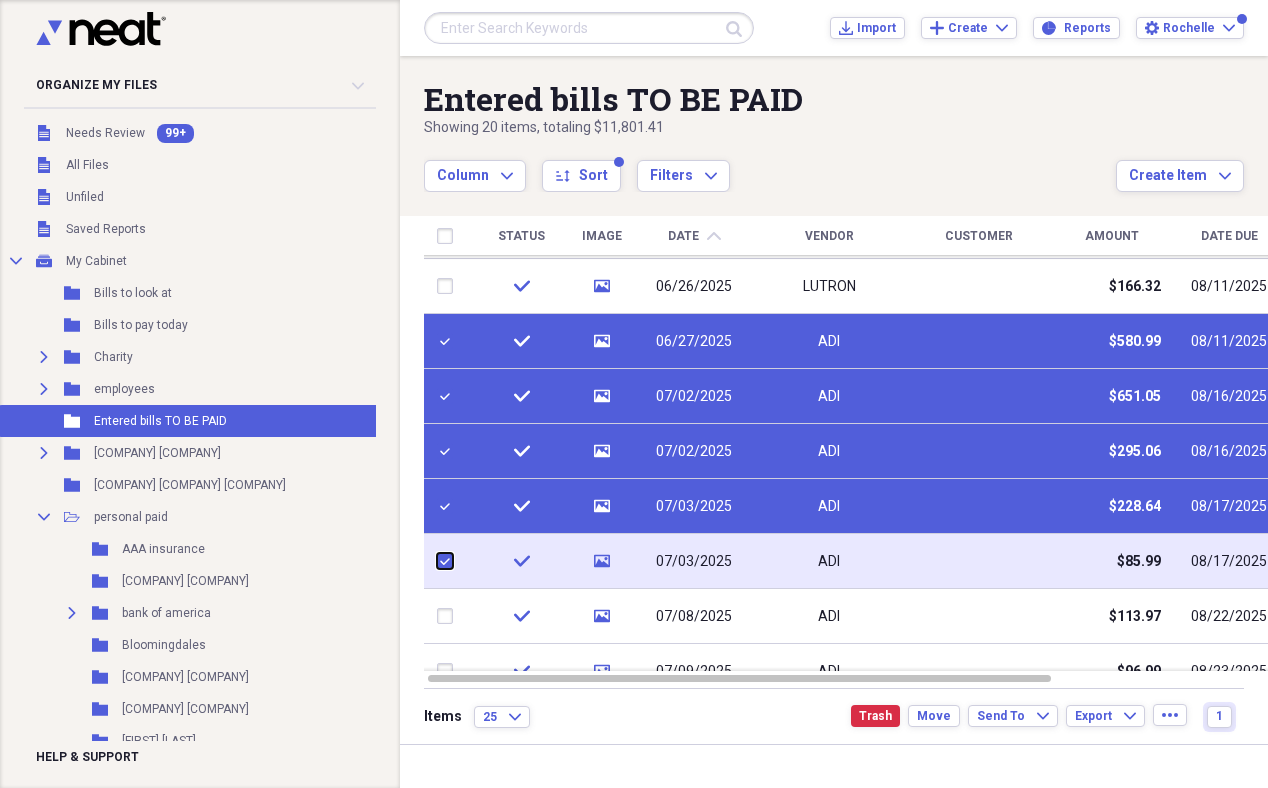 checkbox on "true" 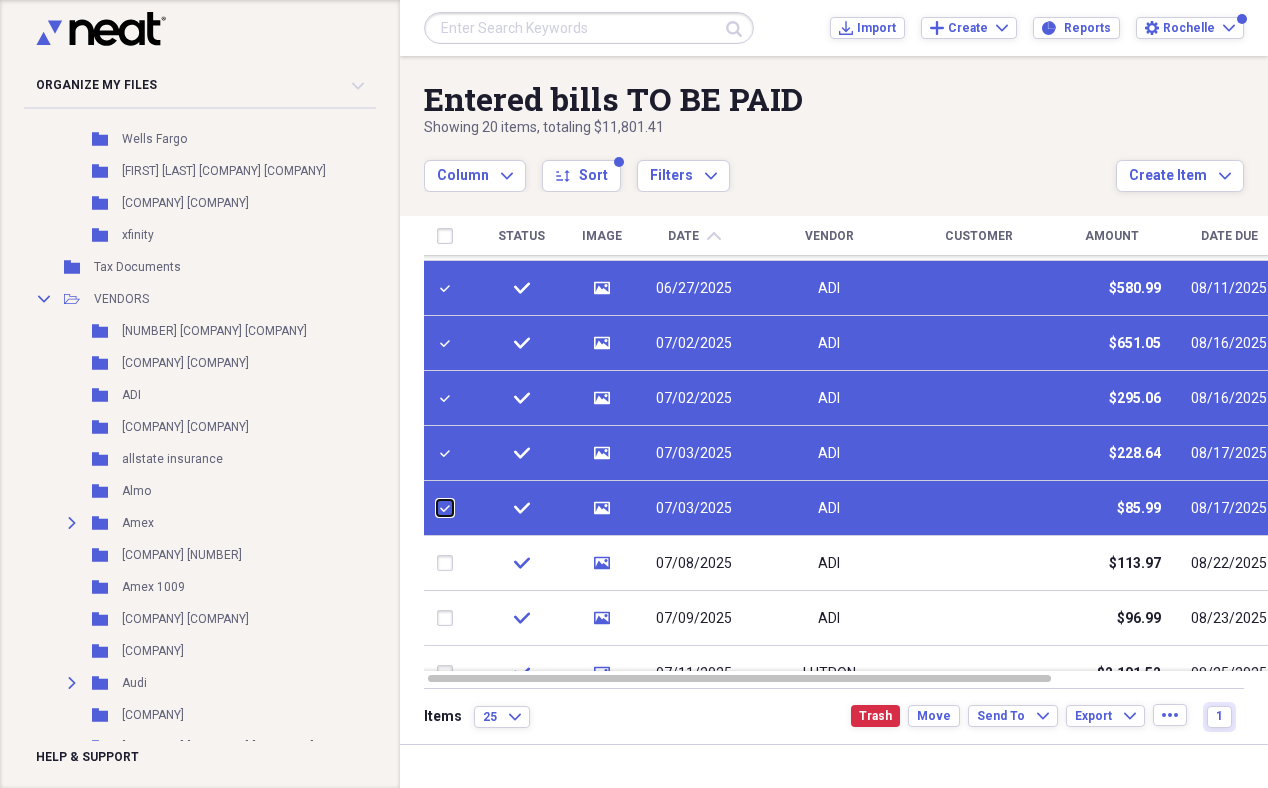 scroll, scrollTop: 1584, scrollLeft: 0, axis: vertical 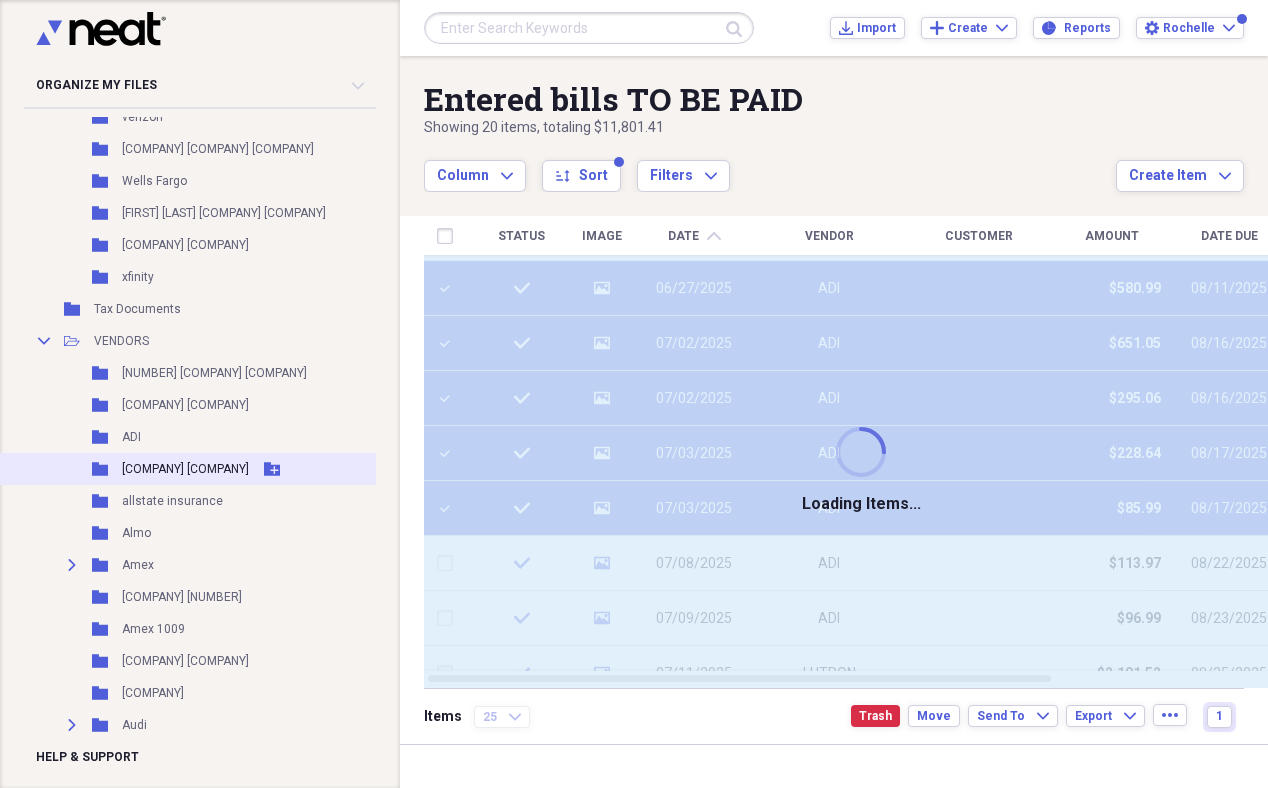 drag, startPoint x: 430, startPoint y: 297, endPoint x: 217, endPoint y: 452, distance: 263.4274 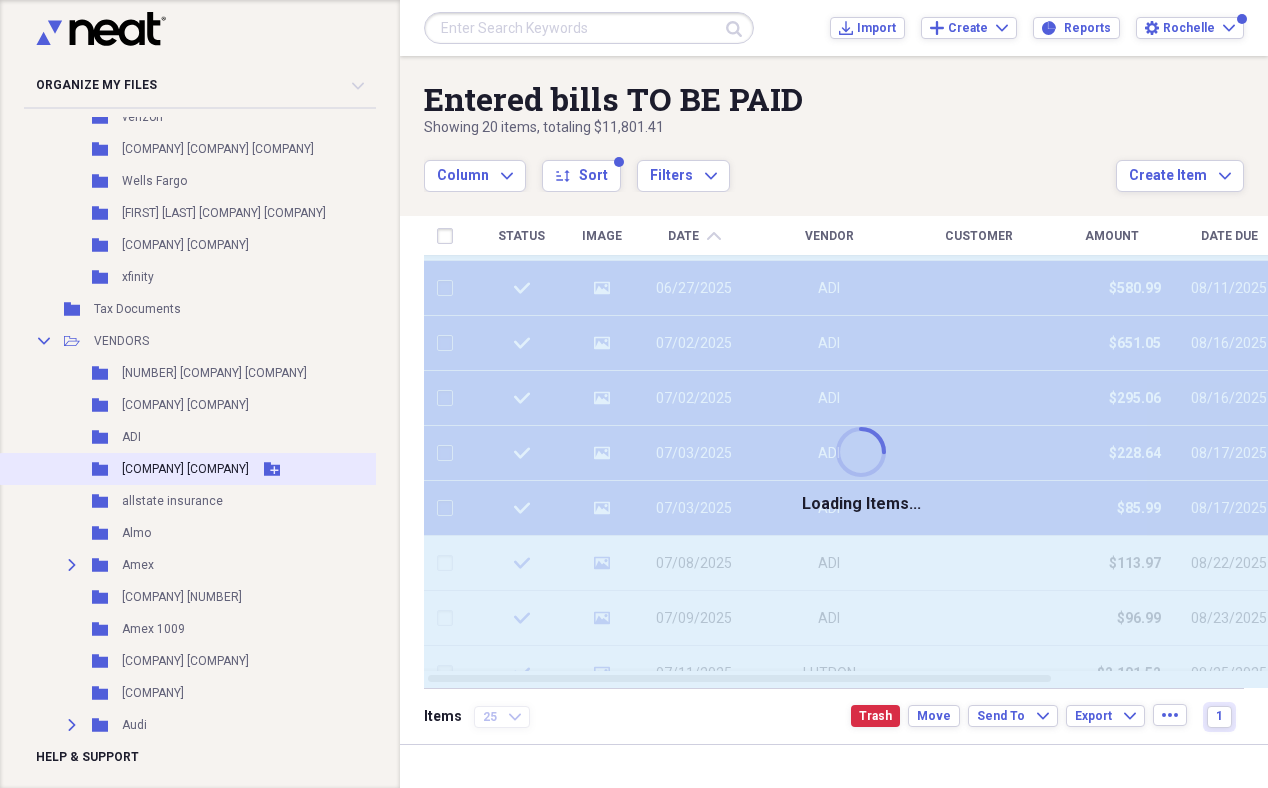 checkbox on "false" 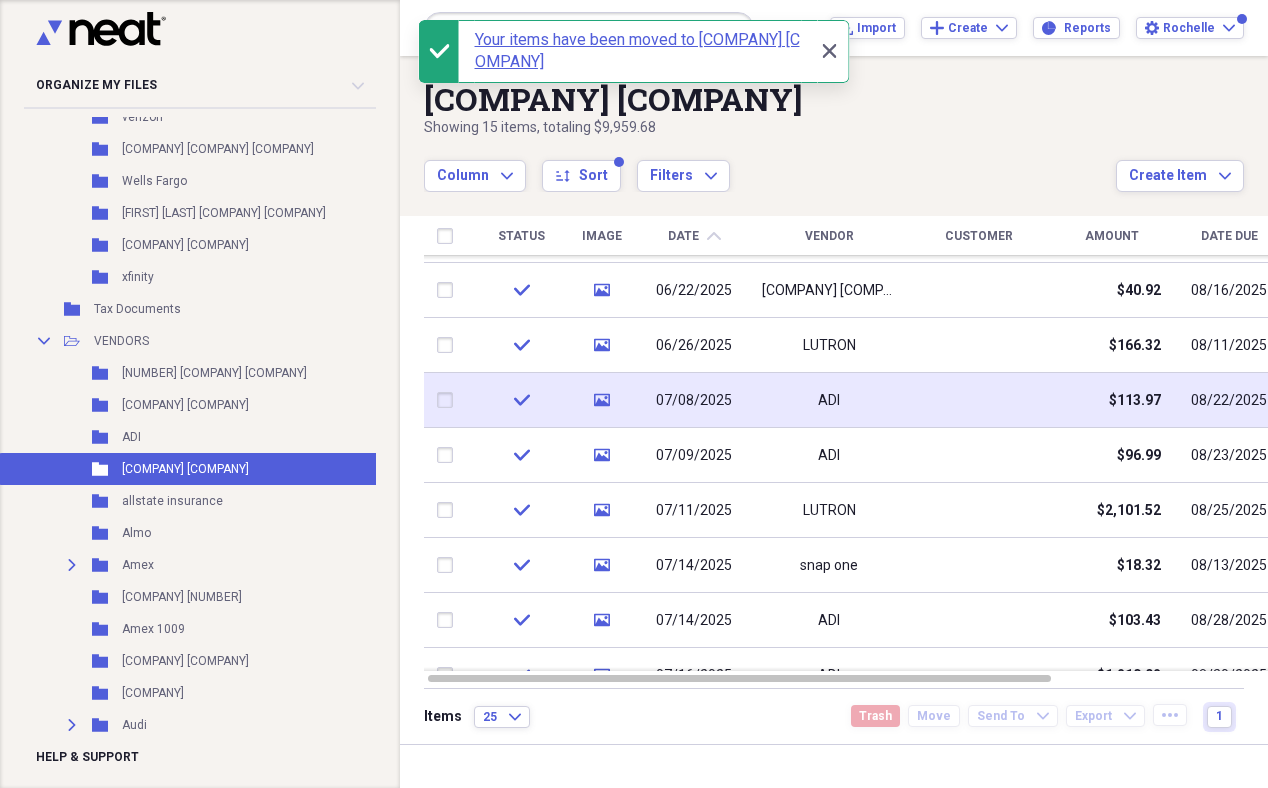 click at bounding box center [449, 400] 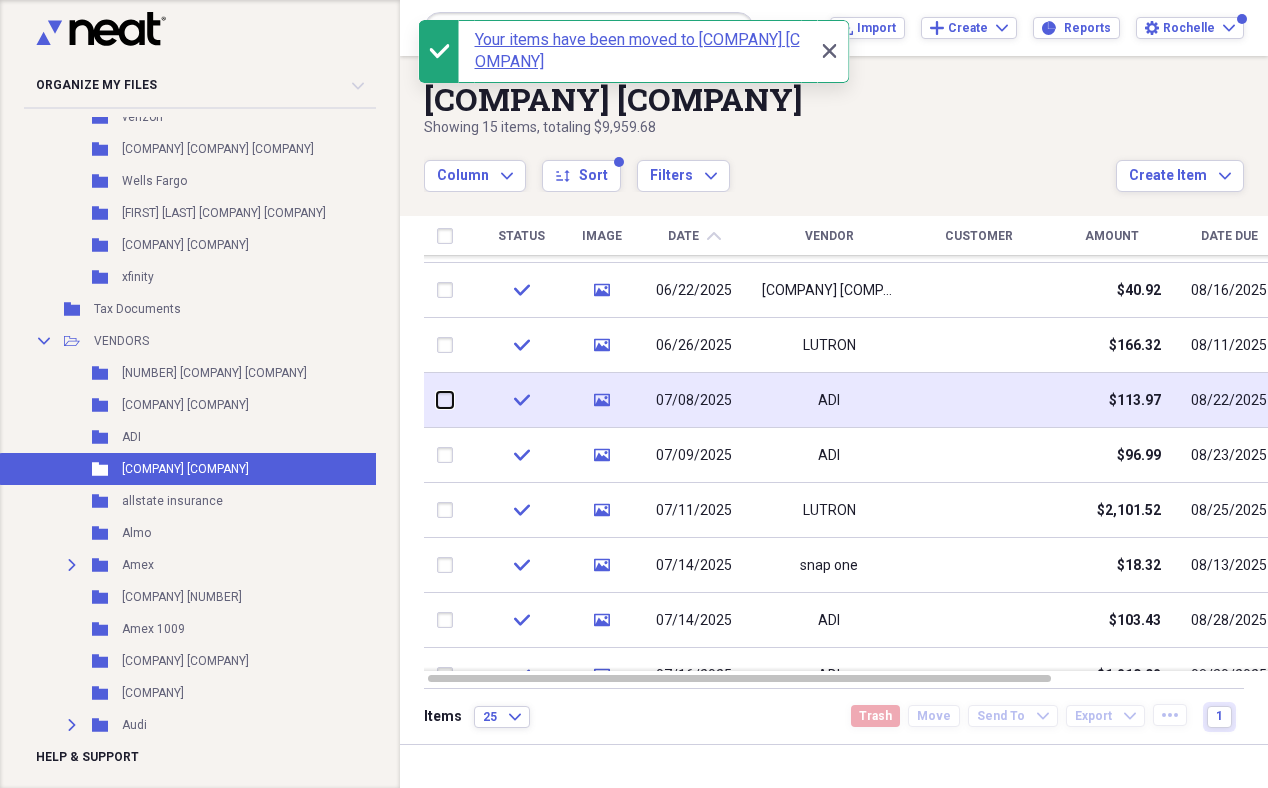 click at bounding box center [437, 400] 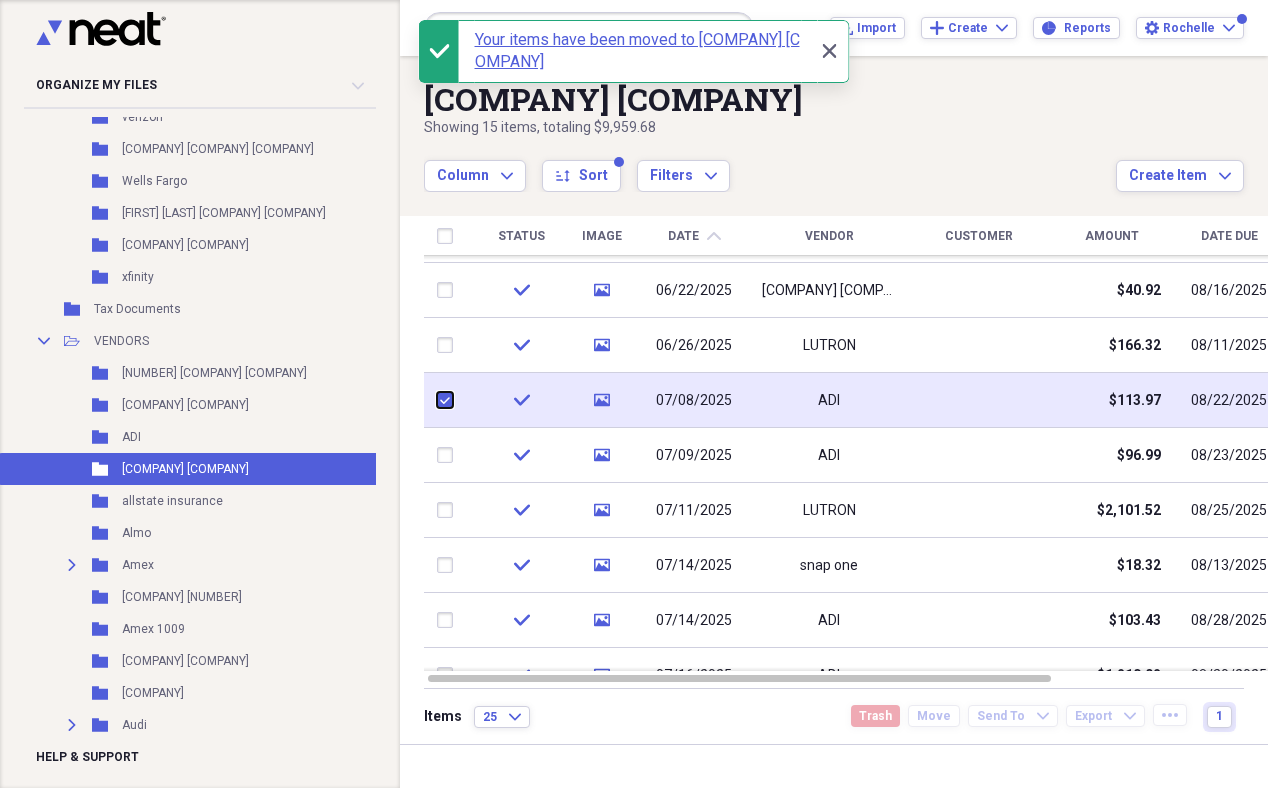 checkbox on "true" 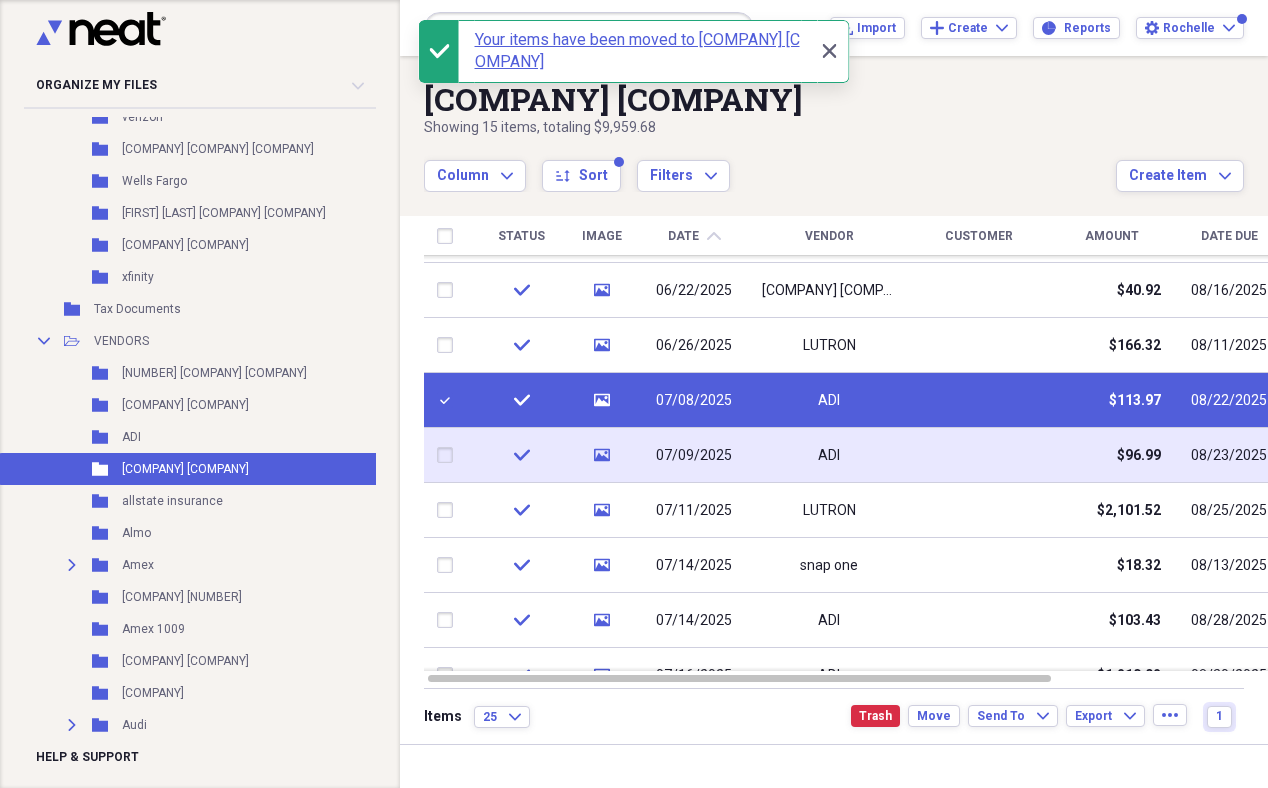 click at bounding box center (449, 455) 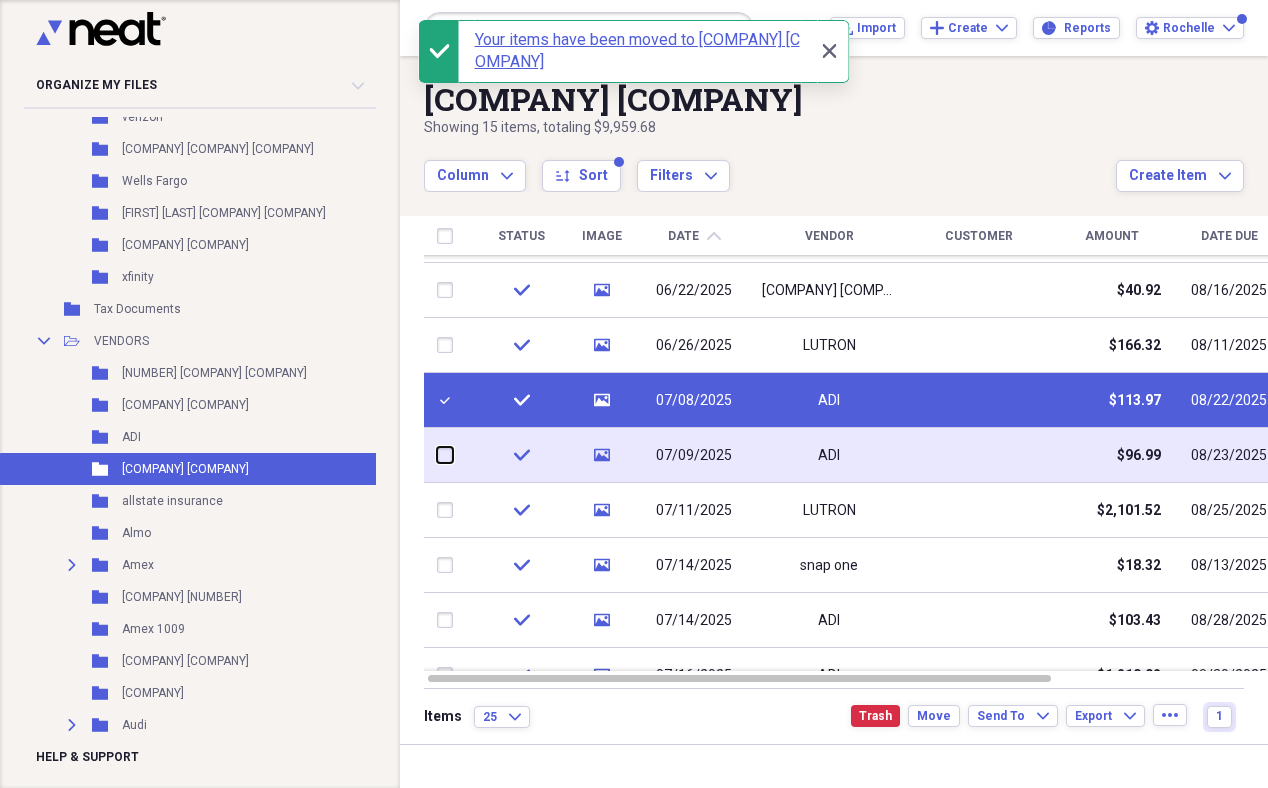click at bounding box center [437, 455] 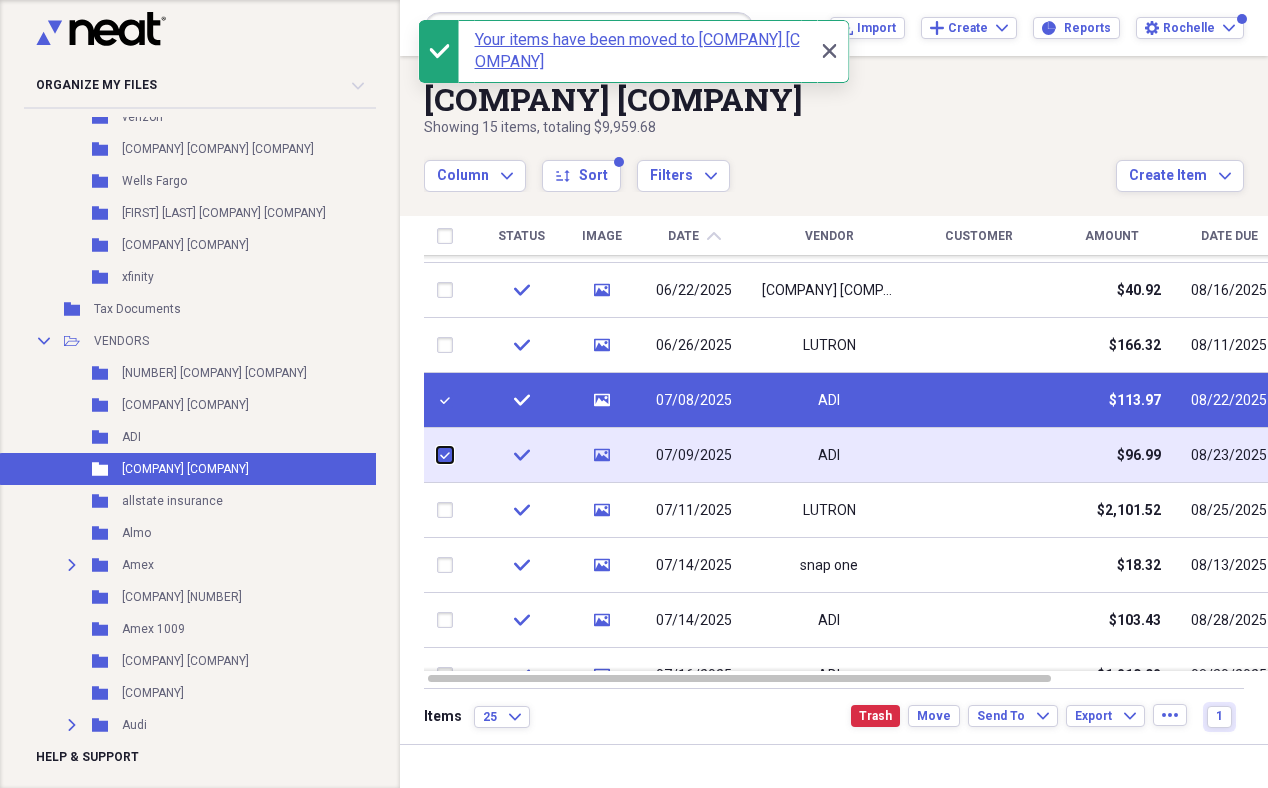 checkbox on "true" 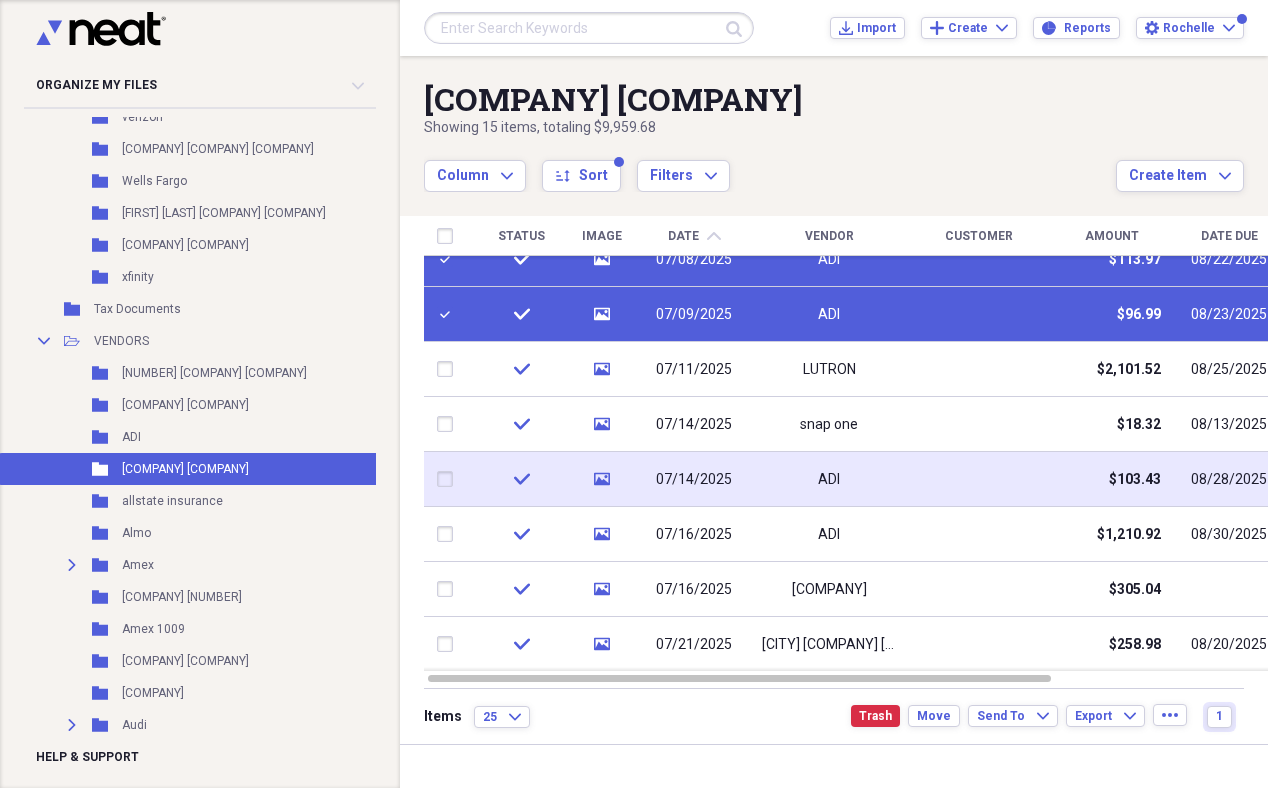 click at bounding box center [449, 479] 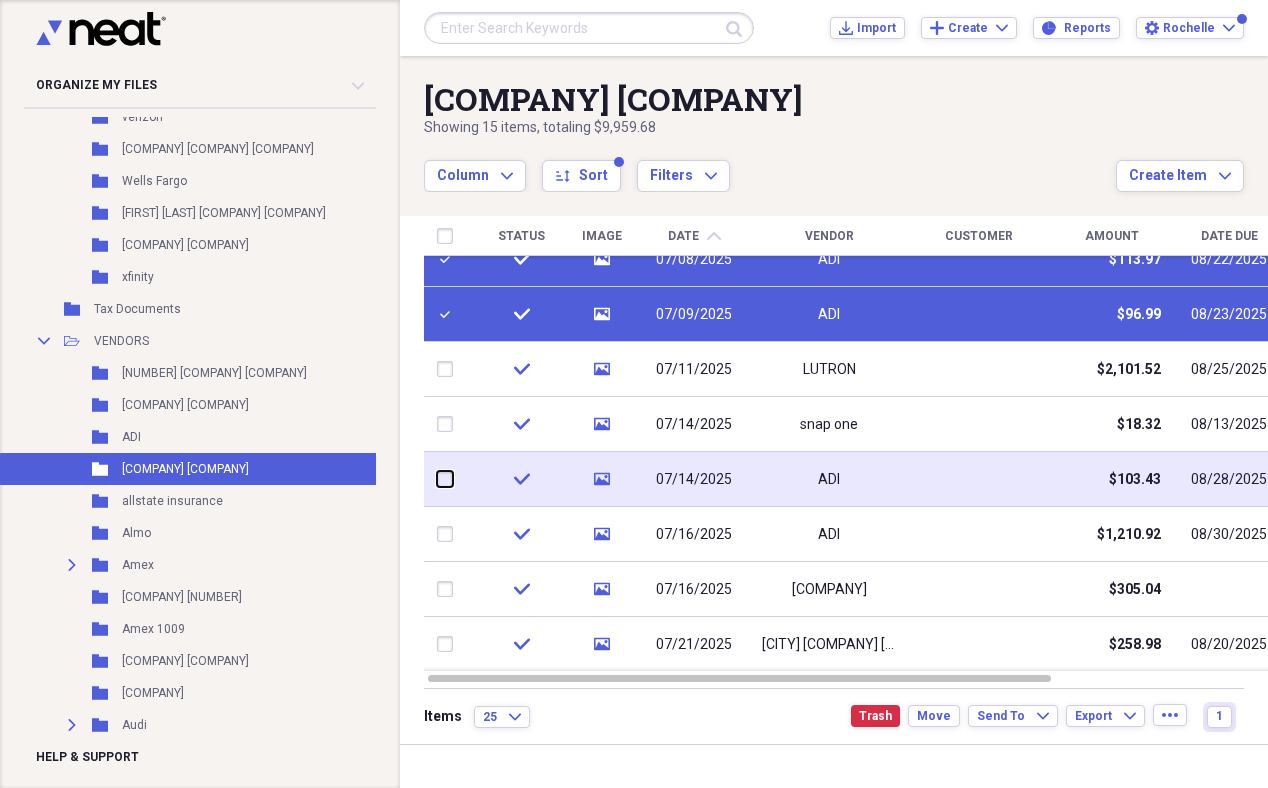 click at bounding box center (437, 479) 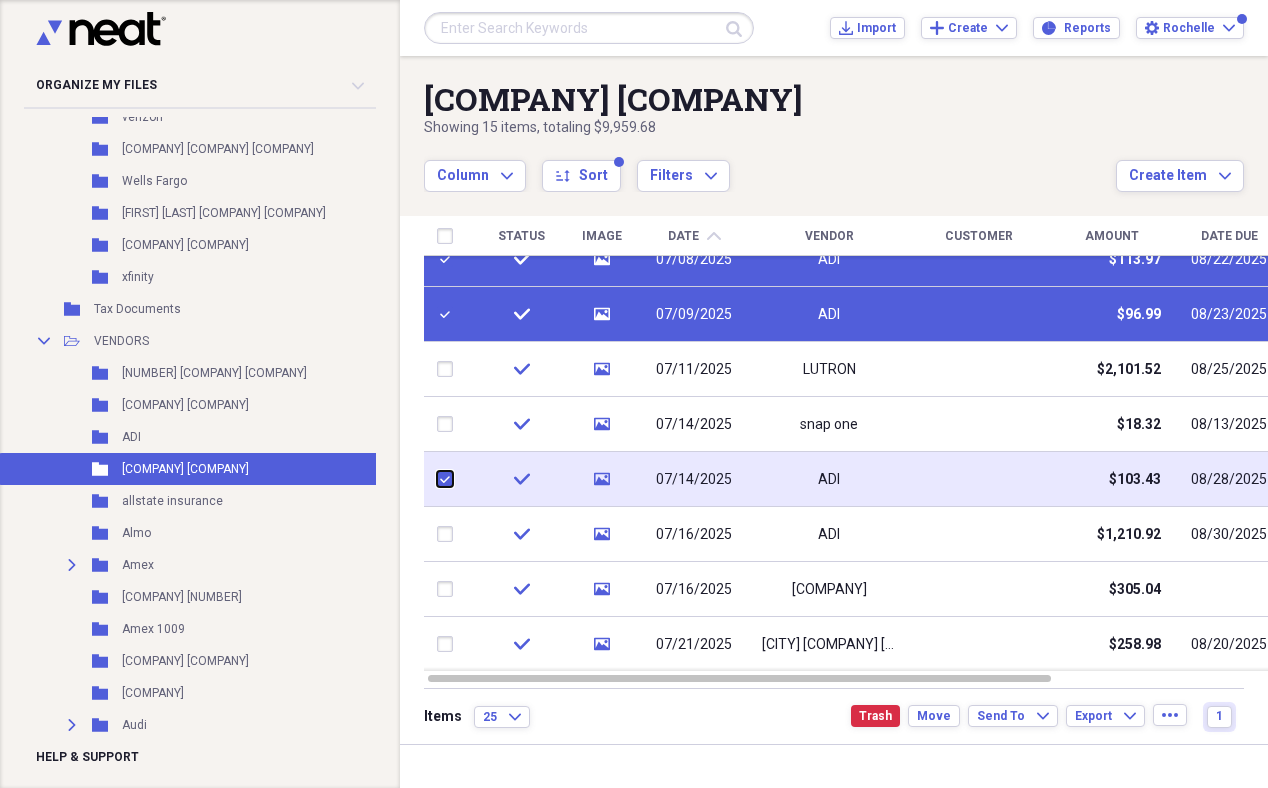 checkbox on "true" 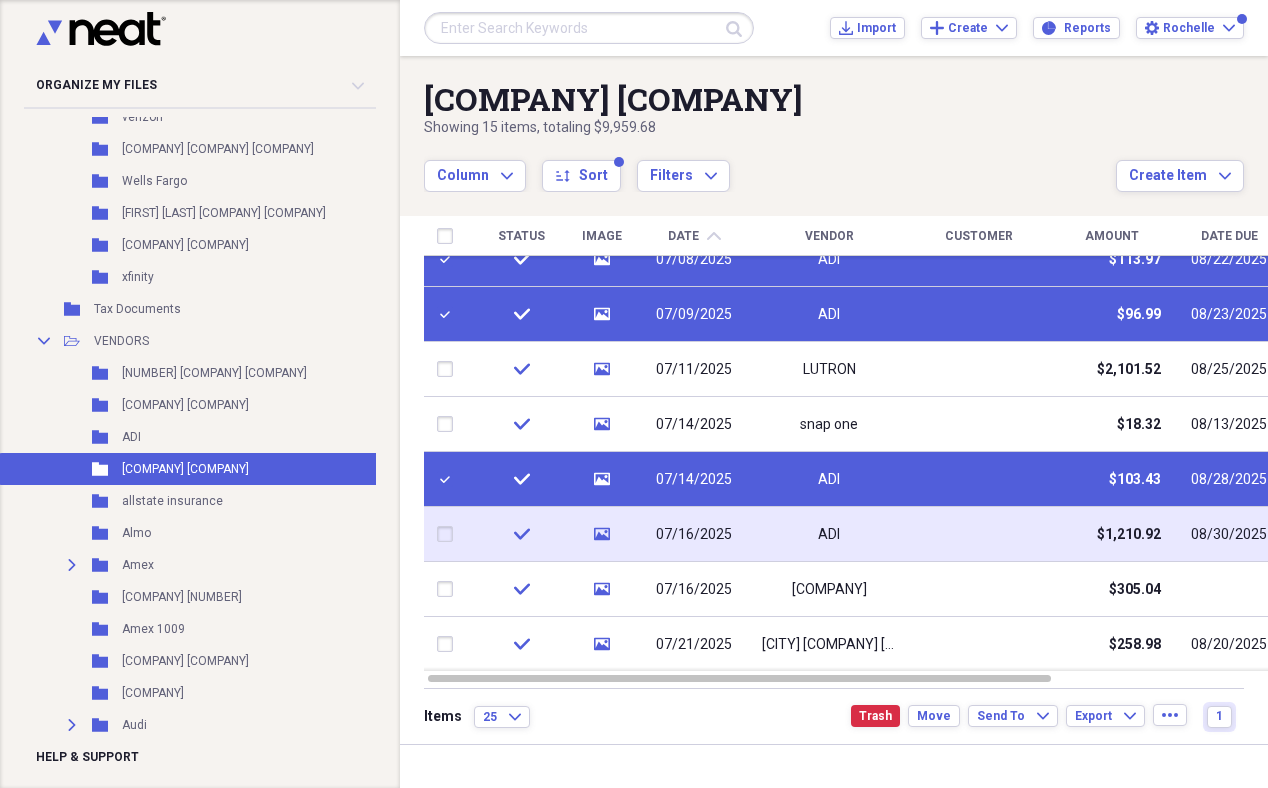 click at bounding box center [449, 534] 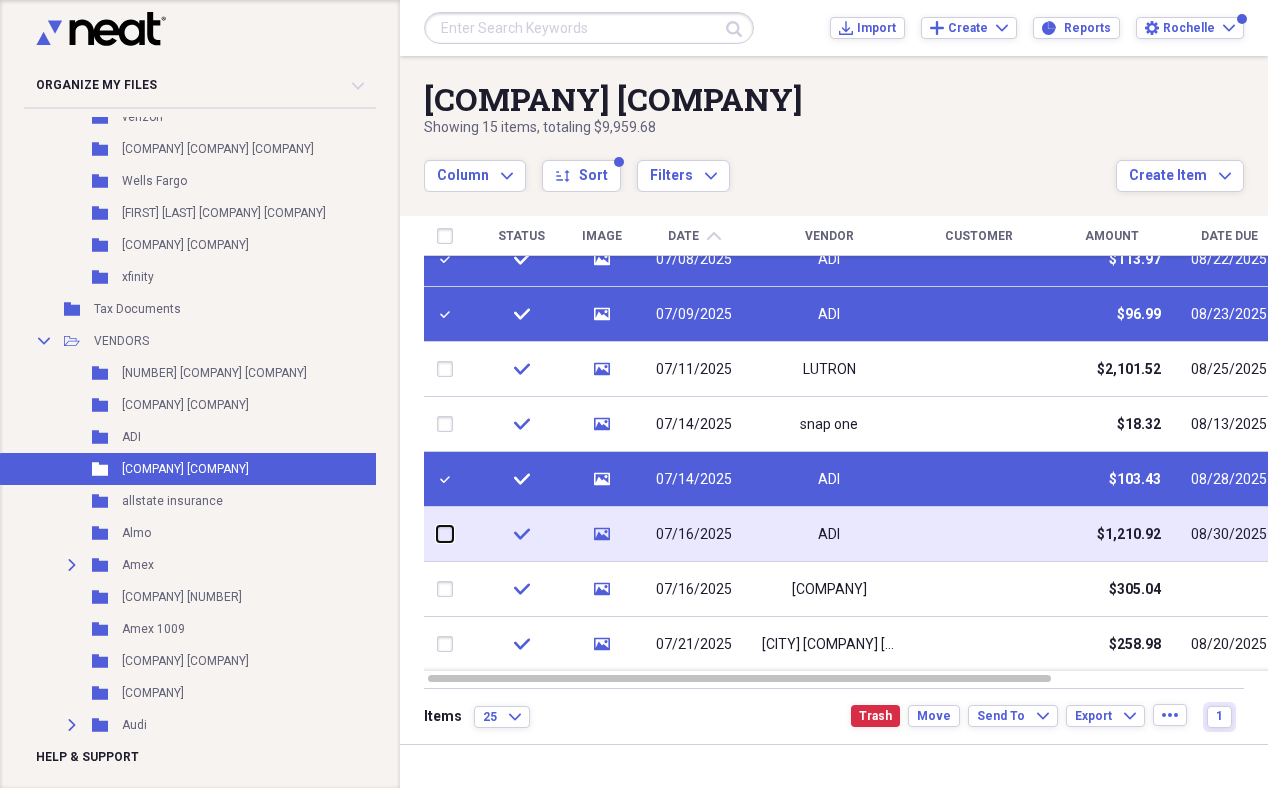 click at bounding box center [437, 534] 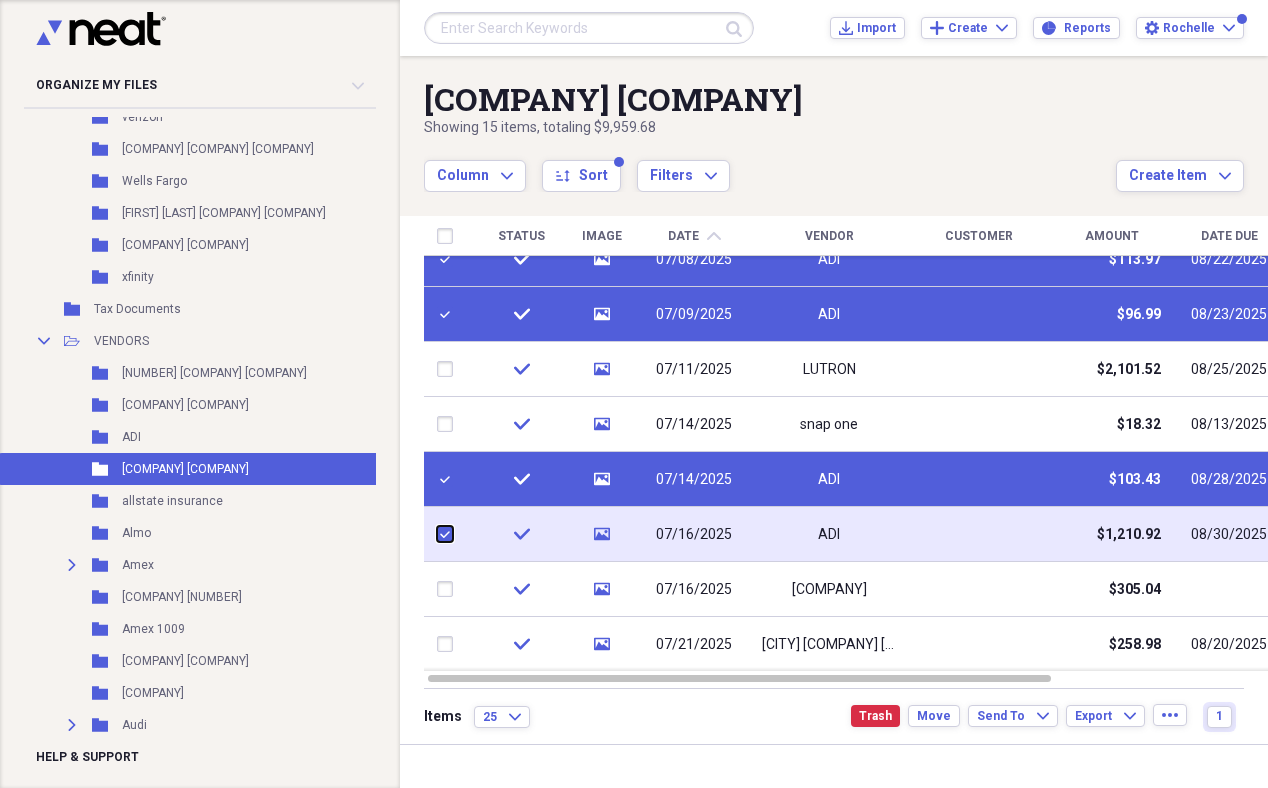 checkbox on "true" 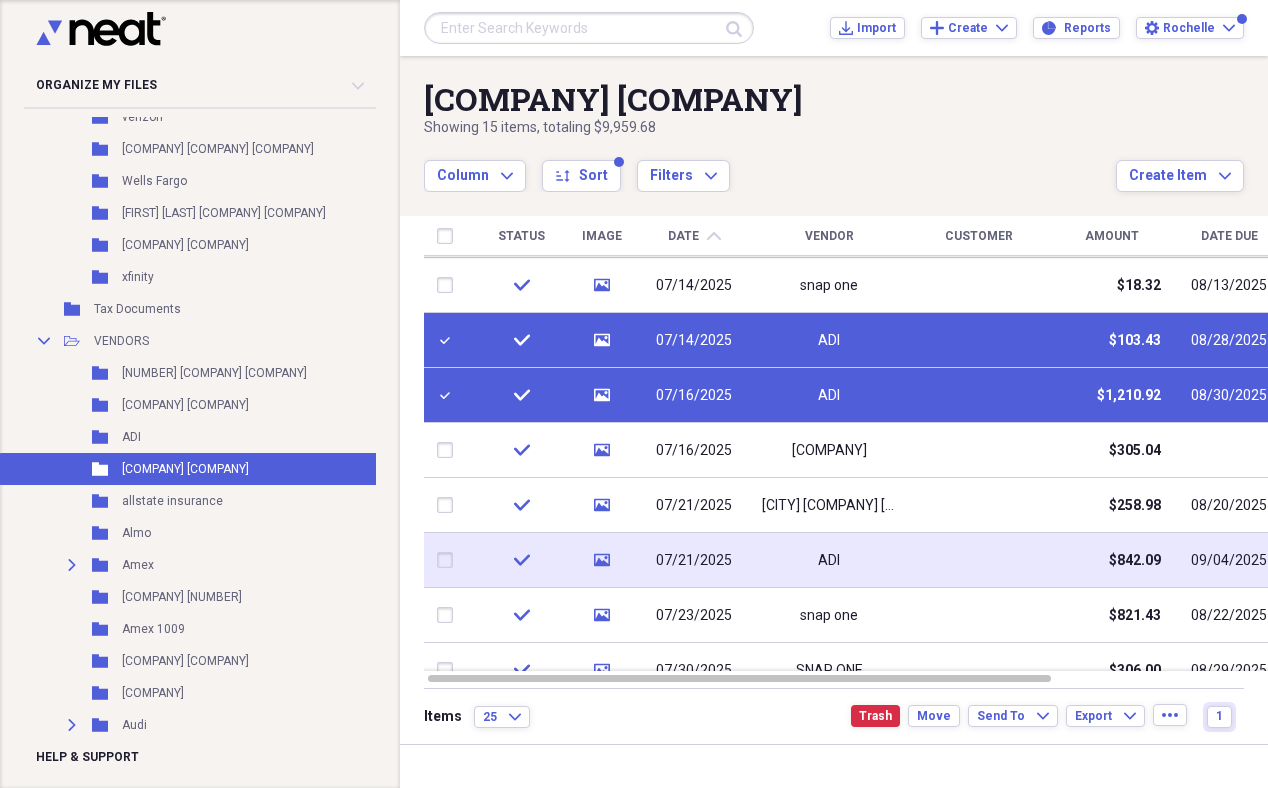 click at bounding box center (449, 560) 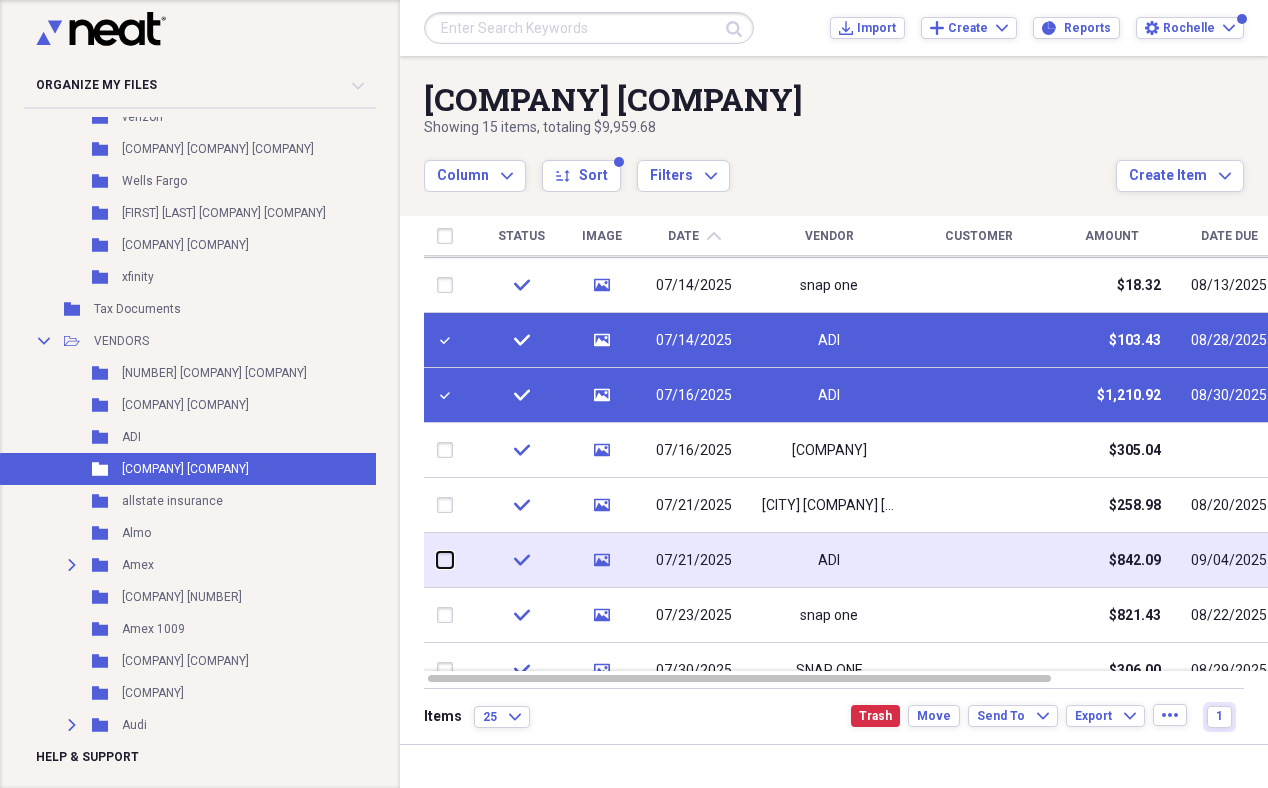 click at bounding box center (437, 560) 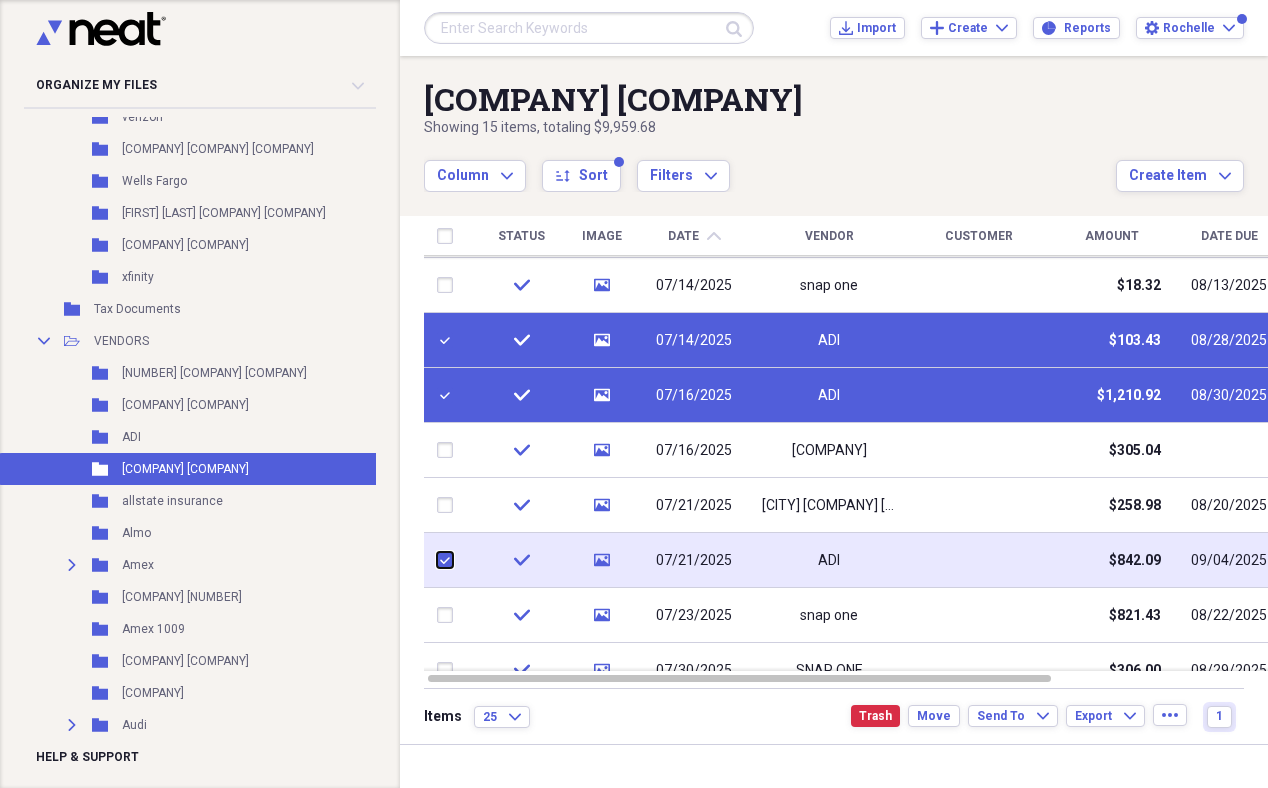checkbox on "true" 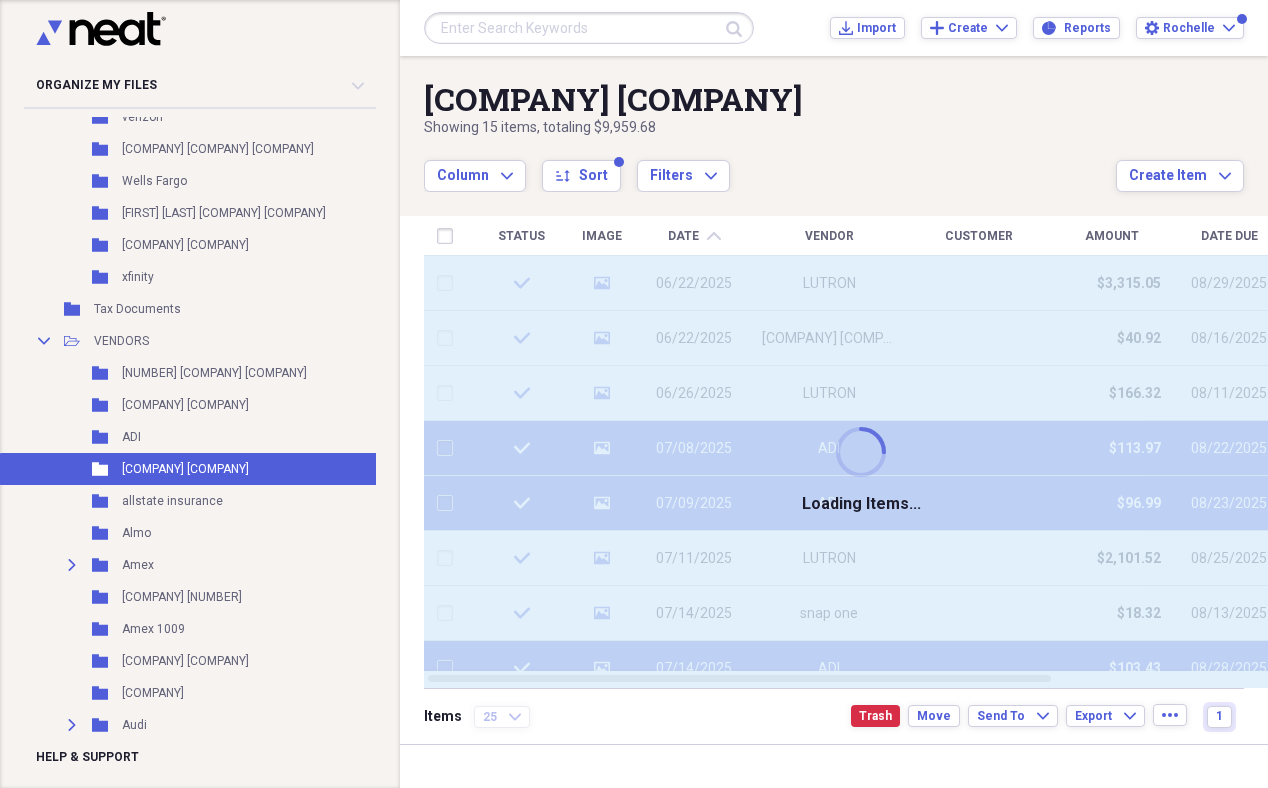 checkbox on "false" 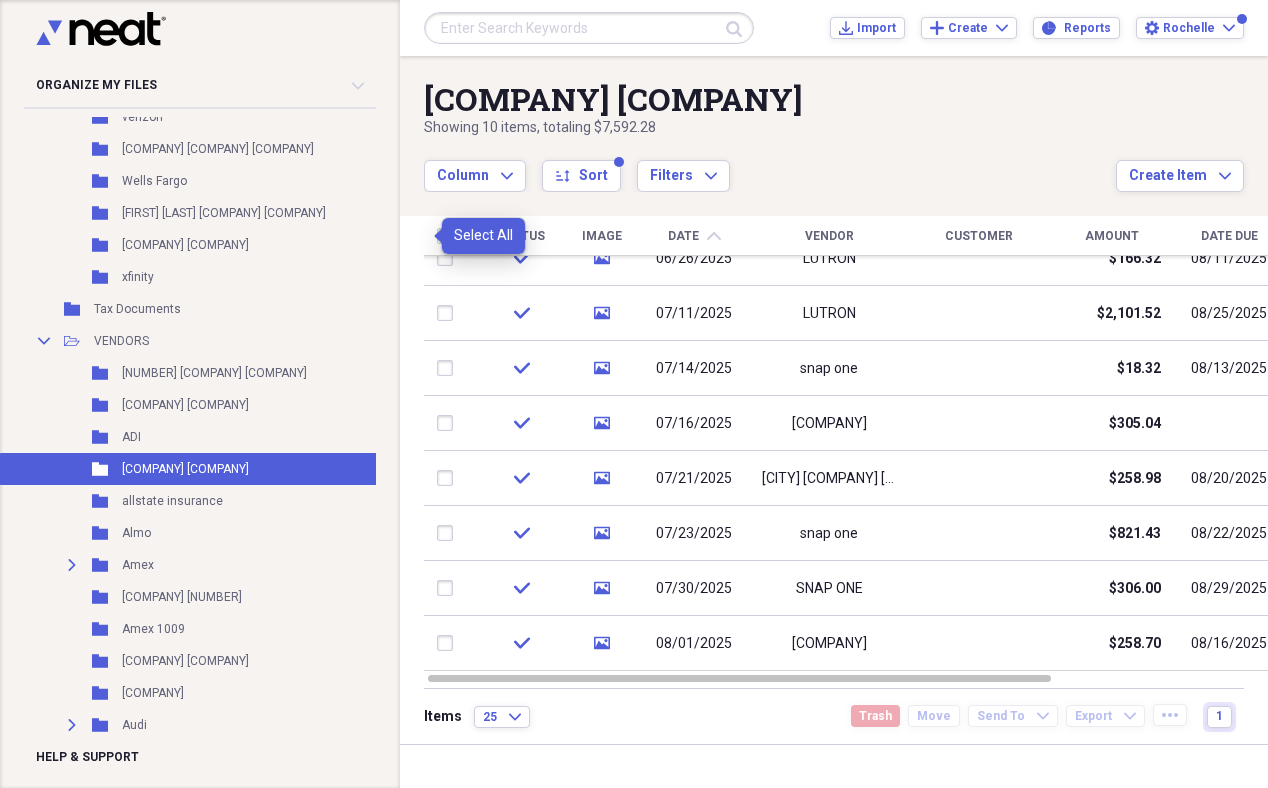 click at bounding box center (449, 236) 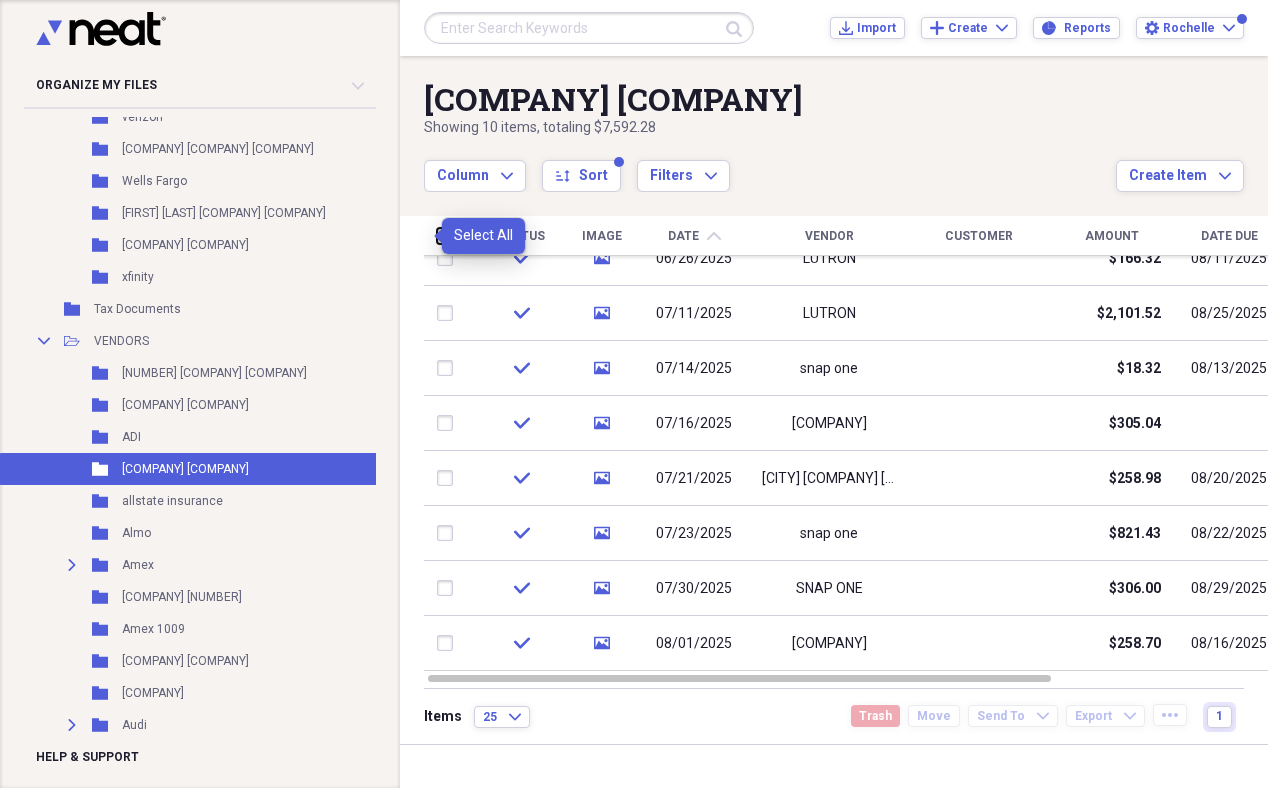click at bounding box center [437, 235] 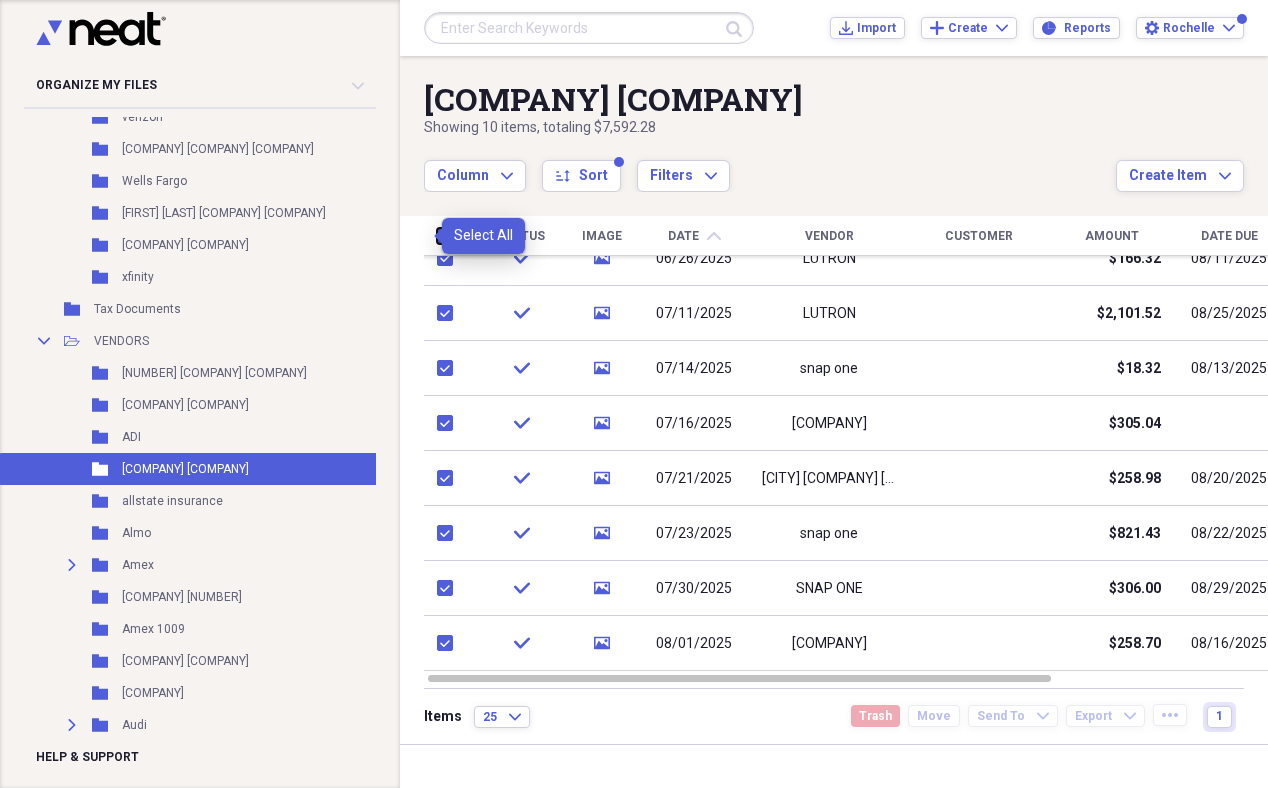 checkbox on "true" 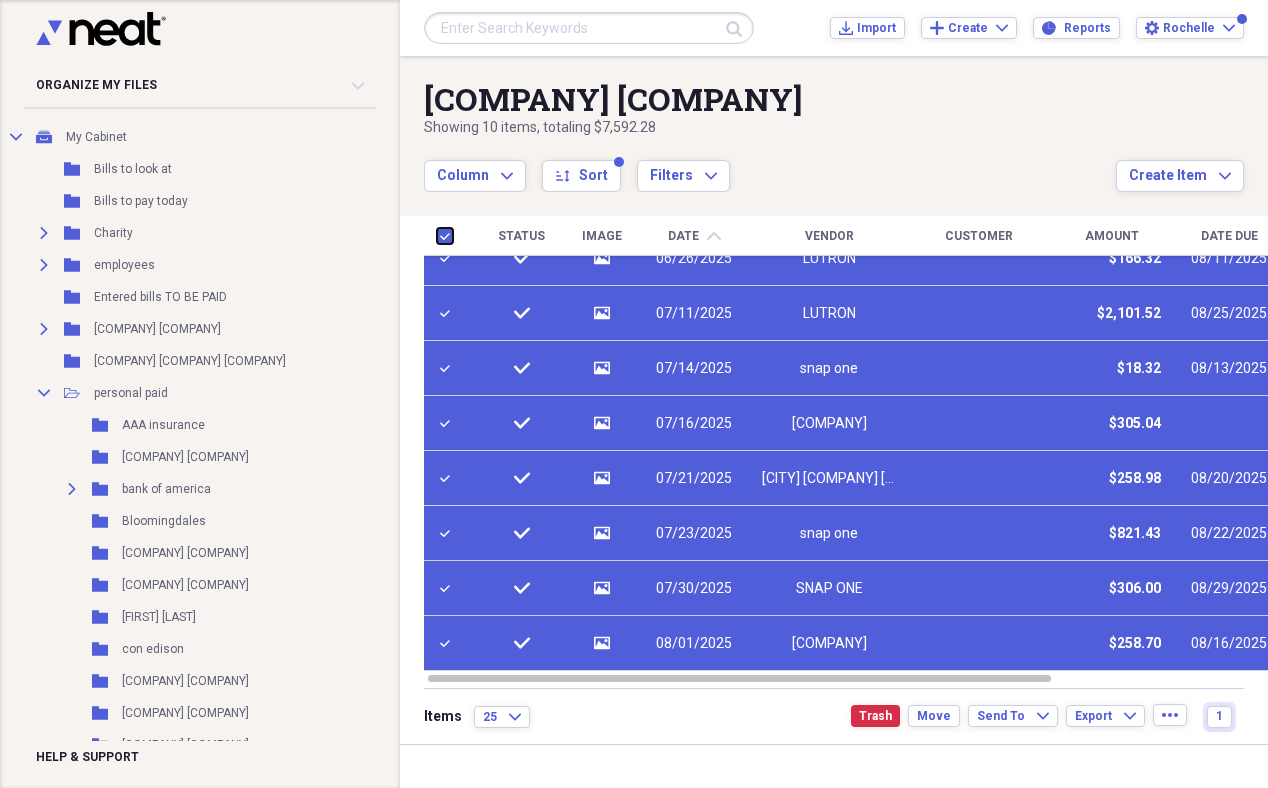 scroll, scrollTop: 0, scrollLeft: 0, axis: both 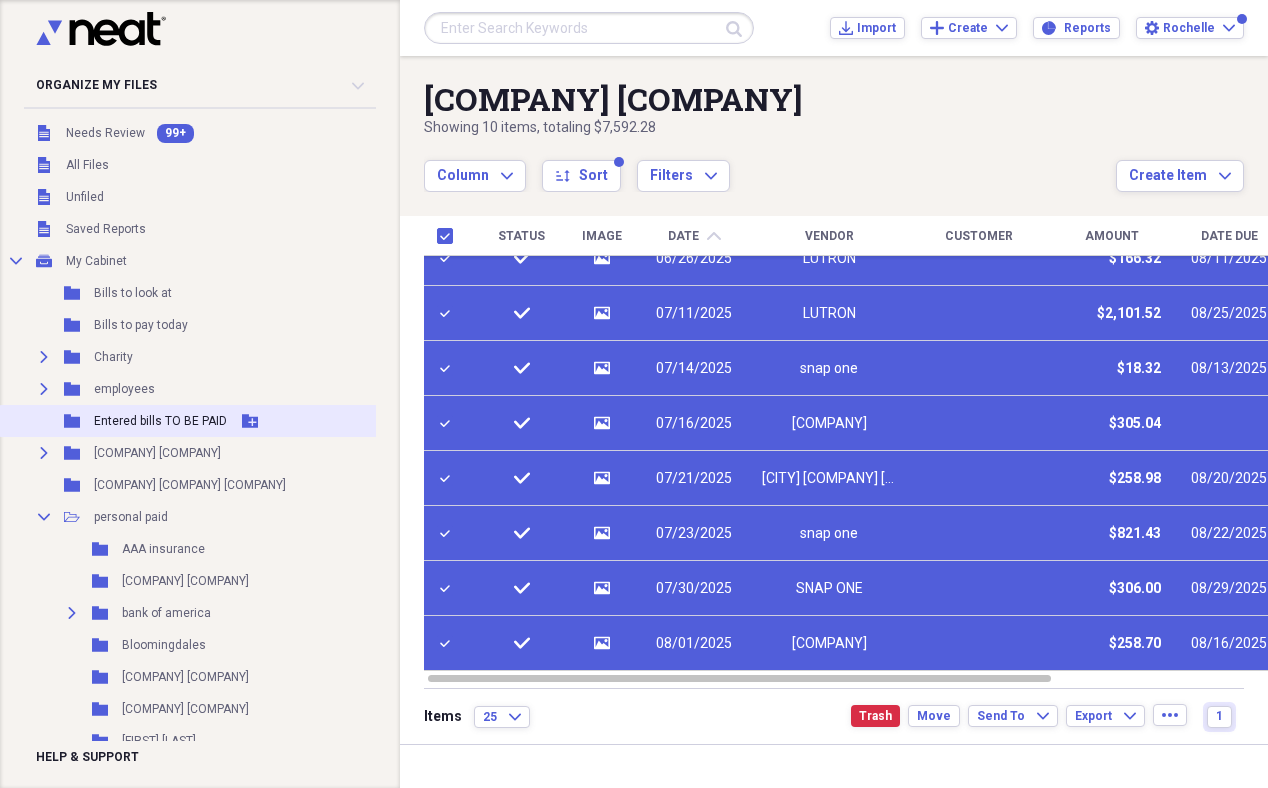 click on "Add Folder" at bounding box center (250, 421) 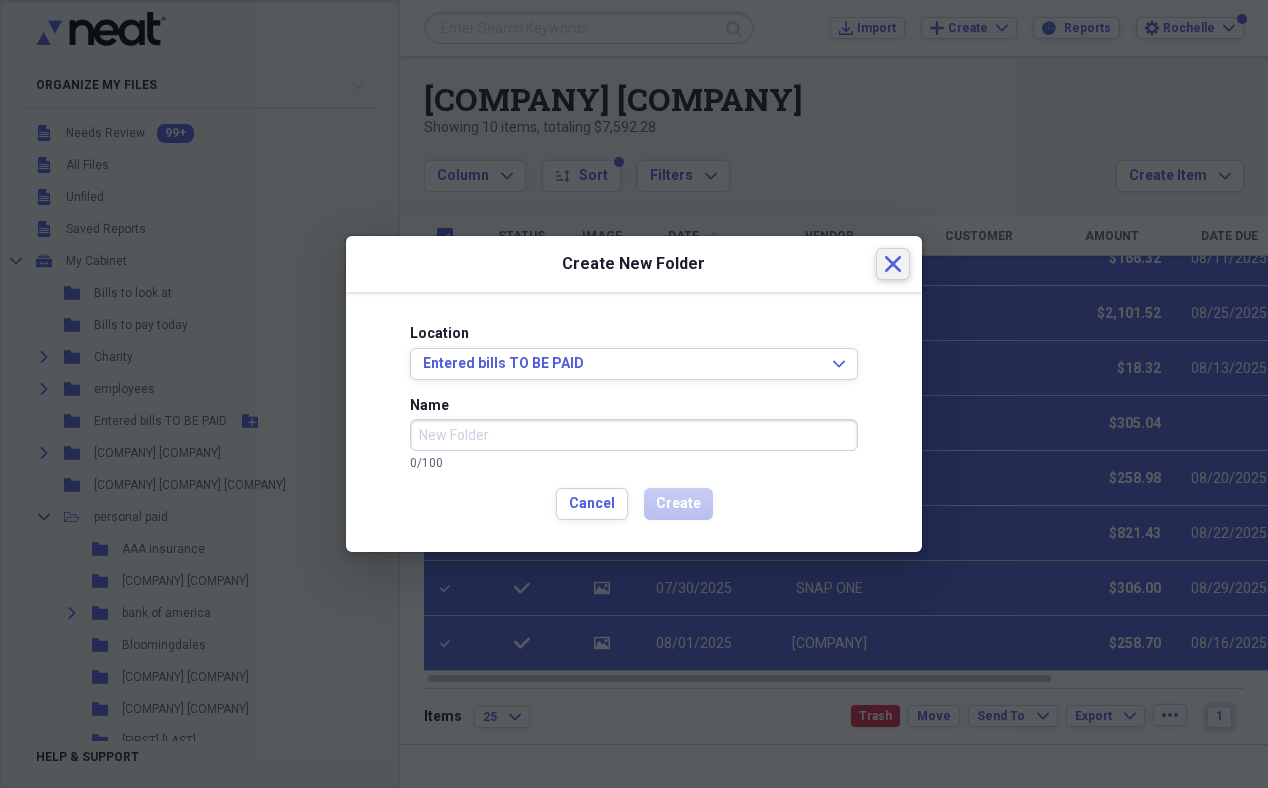 click on "Close" at bounding box center [893, 264] 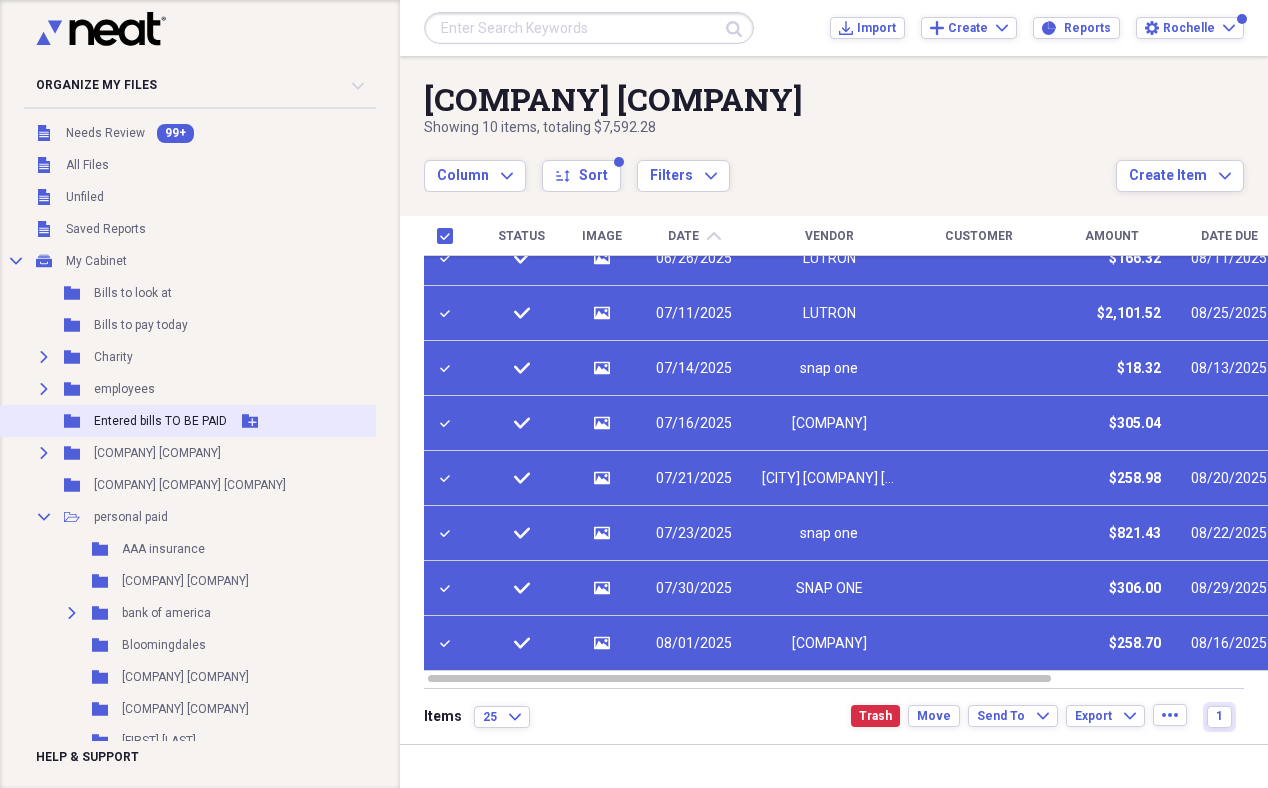 click on "Entered bills TO BE PAID" at bounding box center (160, 421) 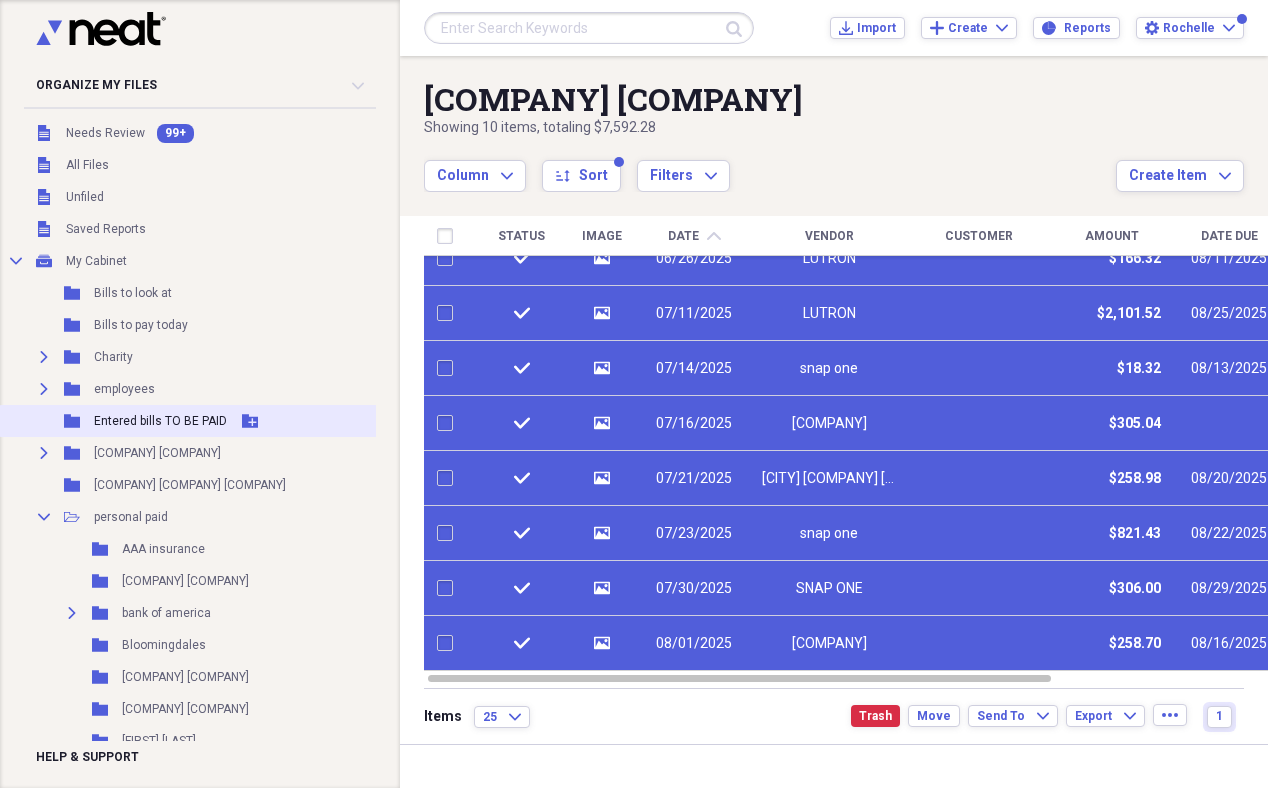 checkbox on "false" 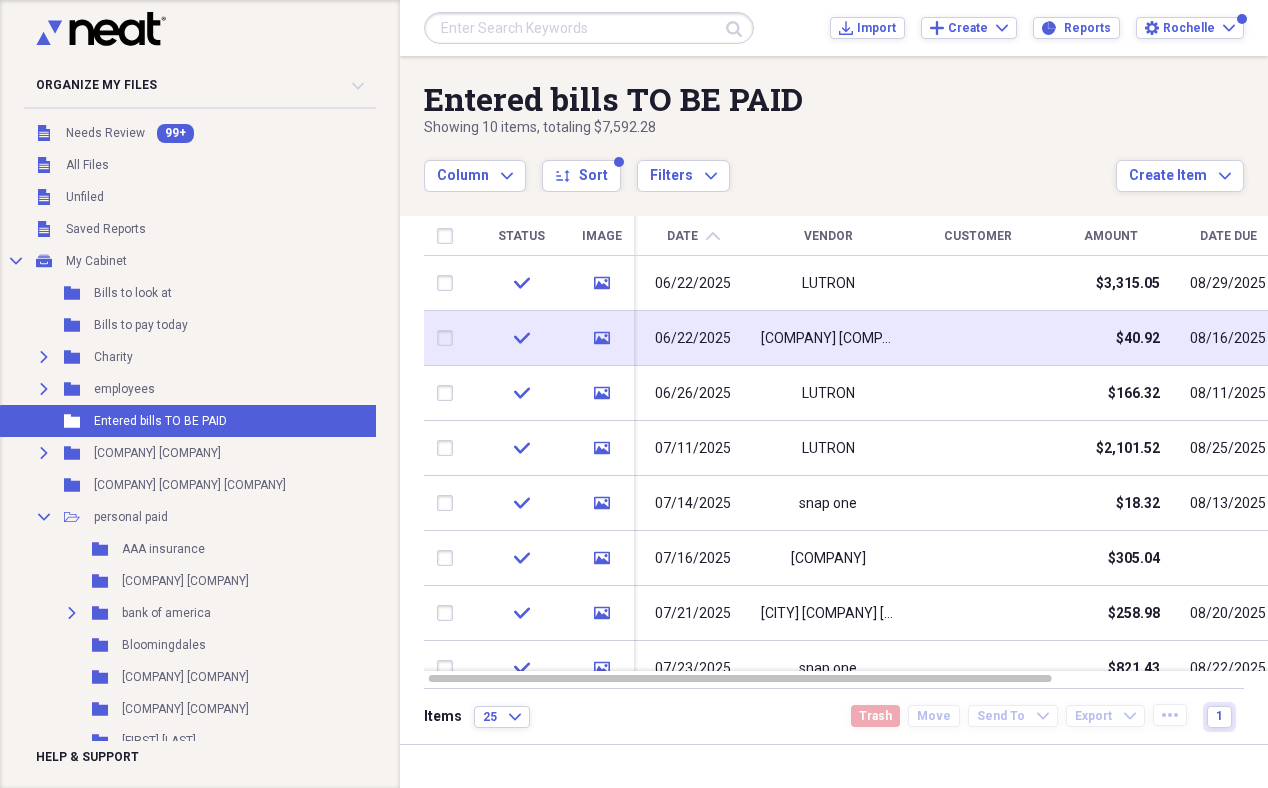 click at bounding box center [449, 338] 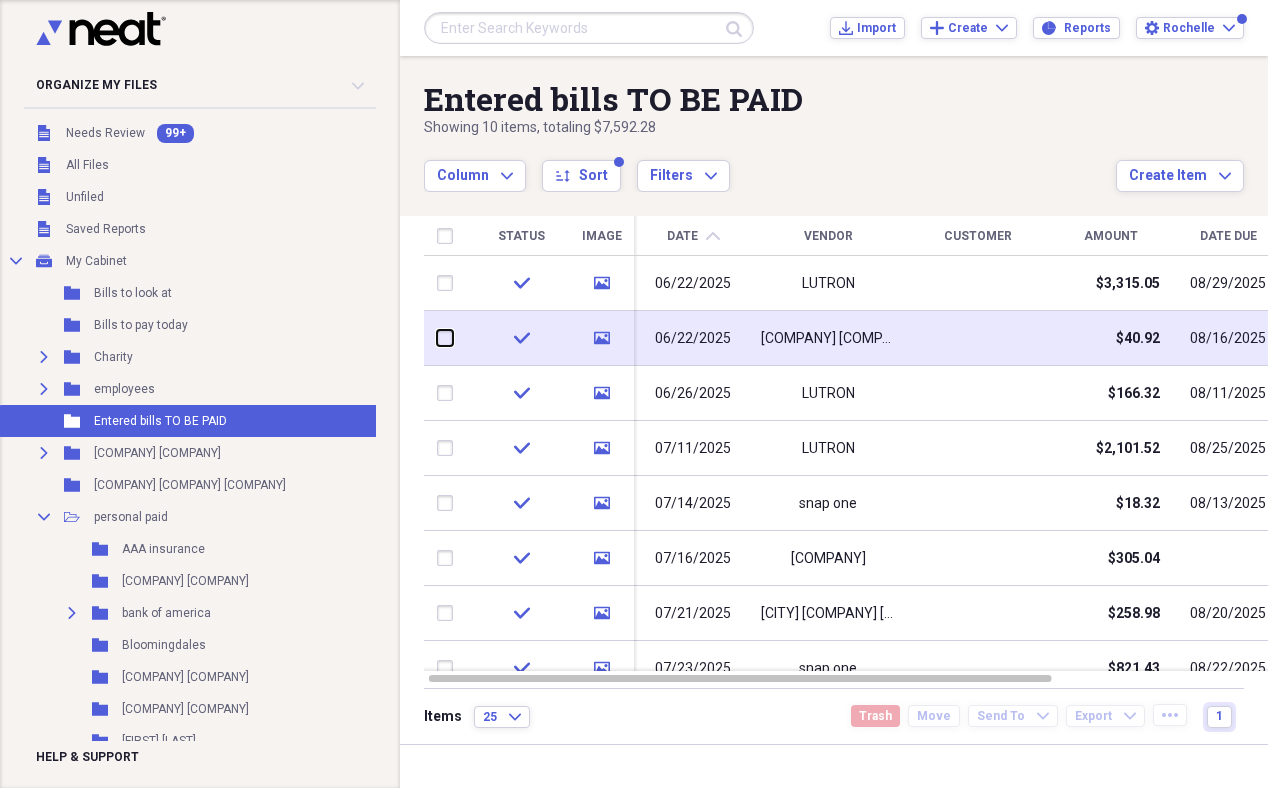 click at bounding box center (437, 338) 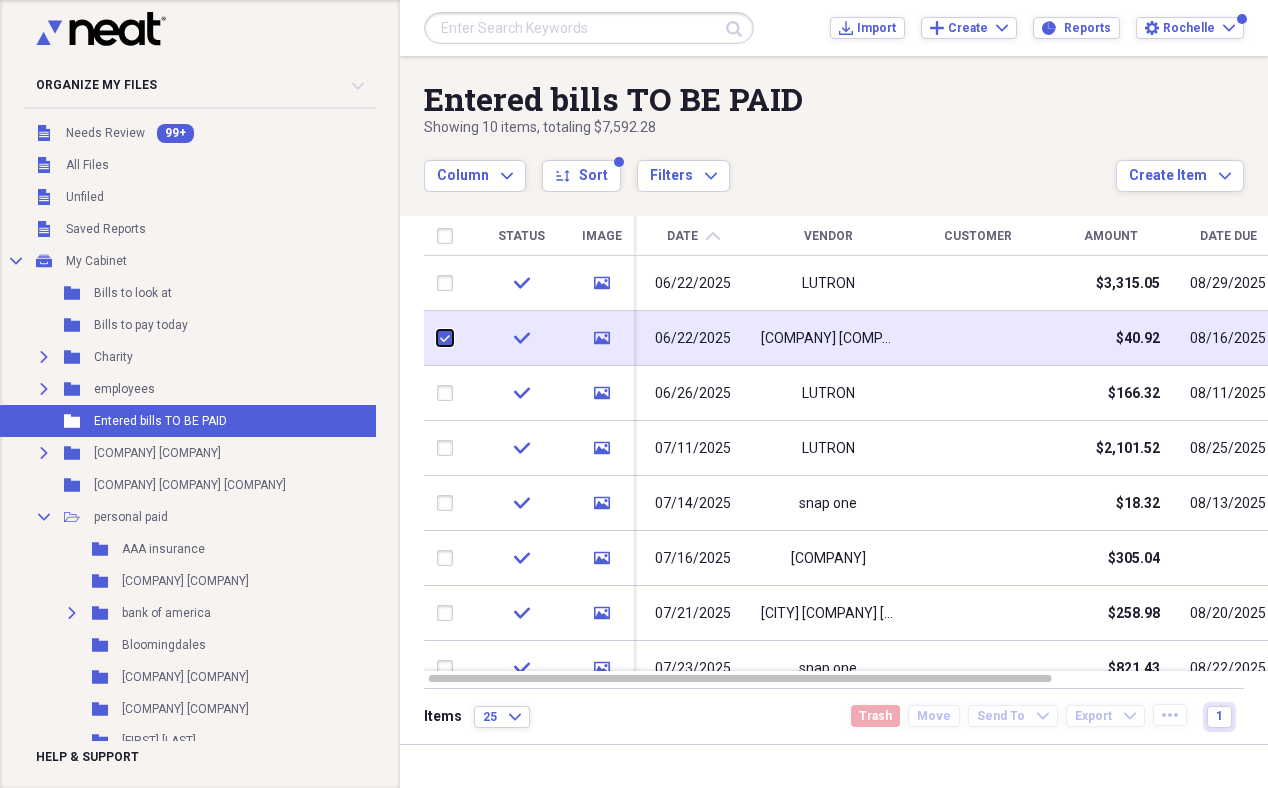 checkbox on "true" 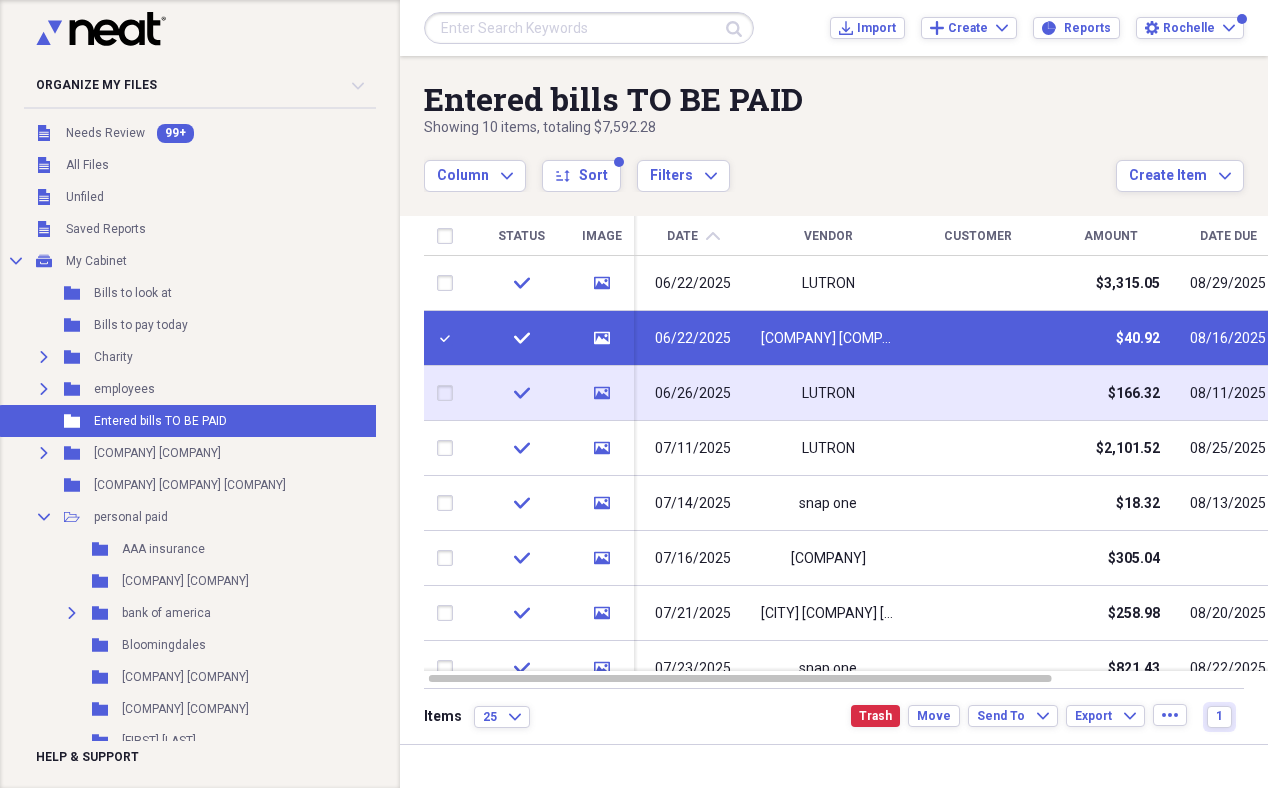 click at bounding box center [449, 393] 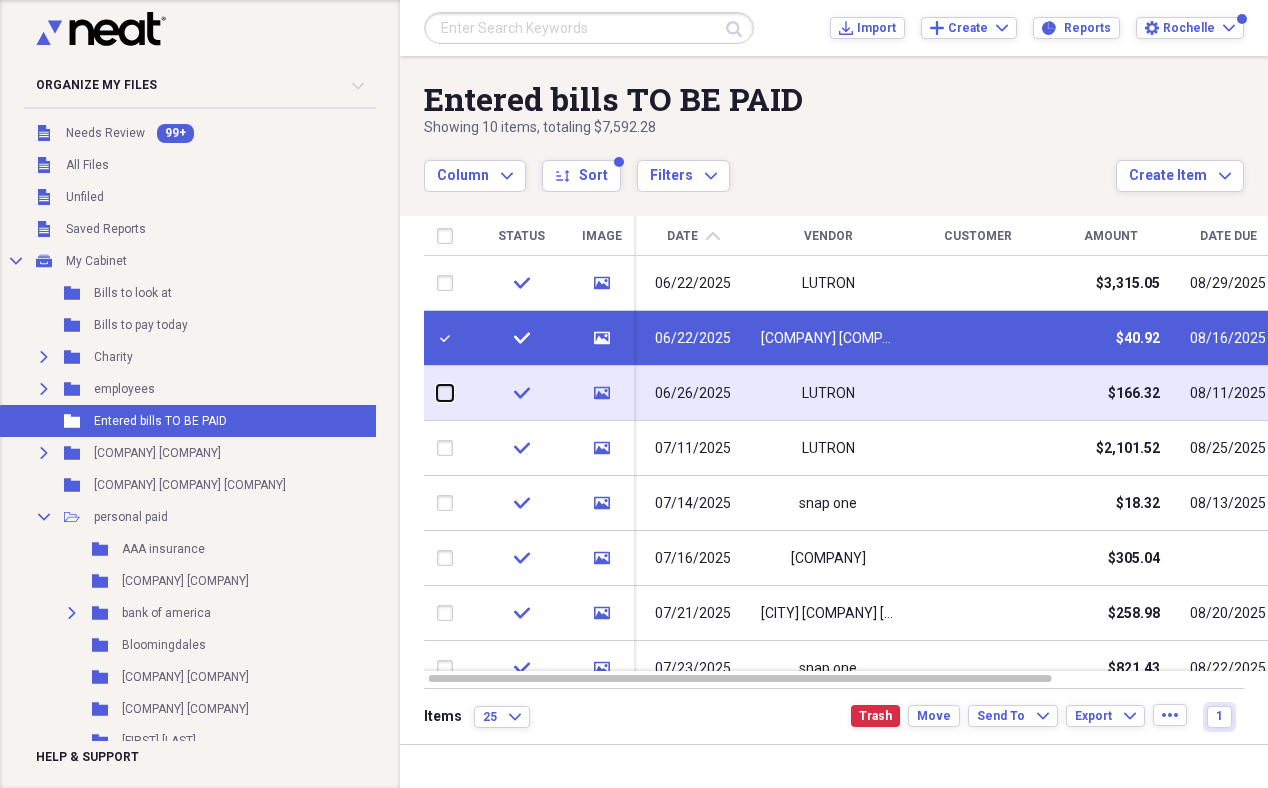 click at bounding box center (437, 393) 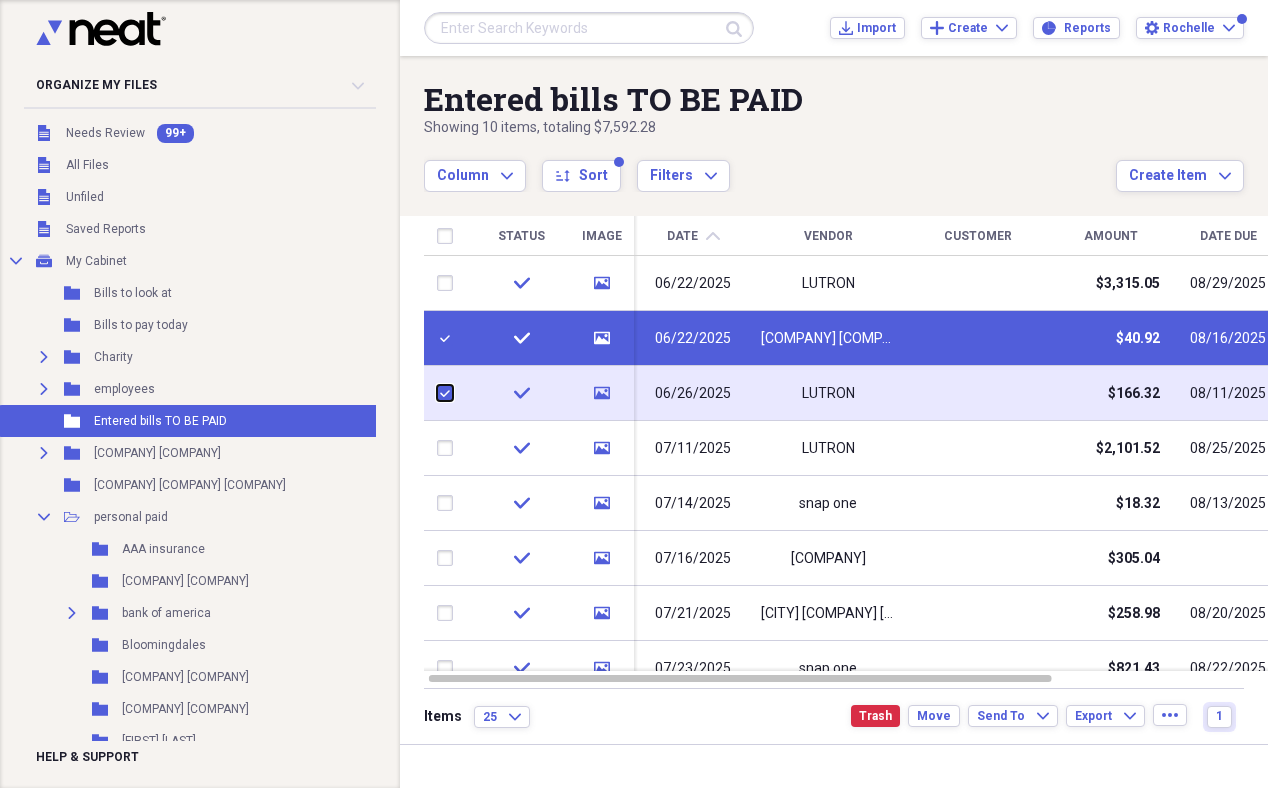 checkbox on "true" 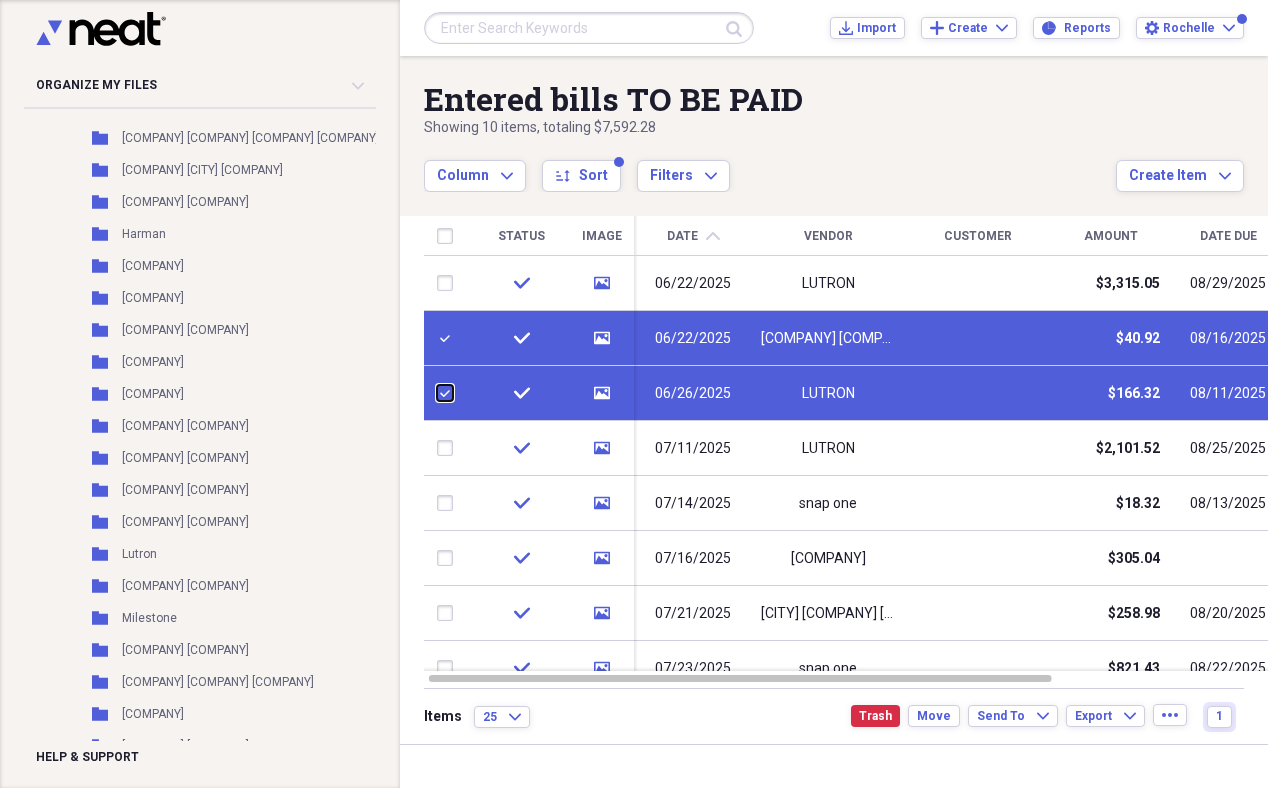 scroll, scrollTop: 3684, scrollLeft: 0, axis: vertical 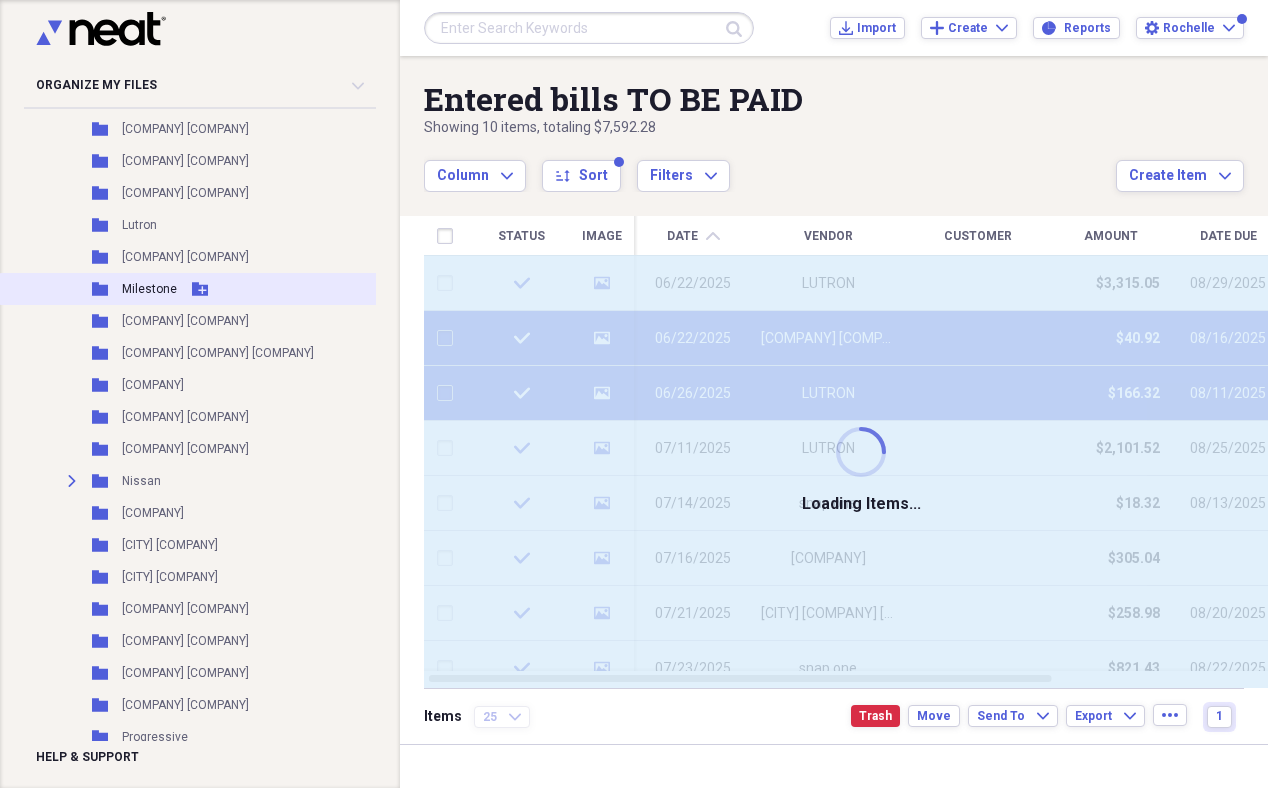 checkbox on "false" 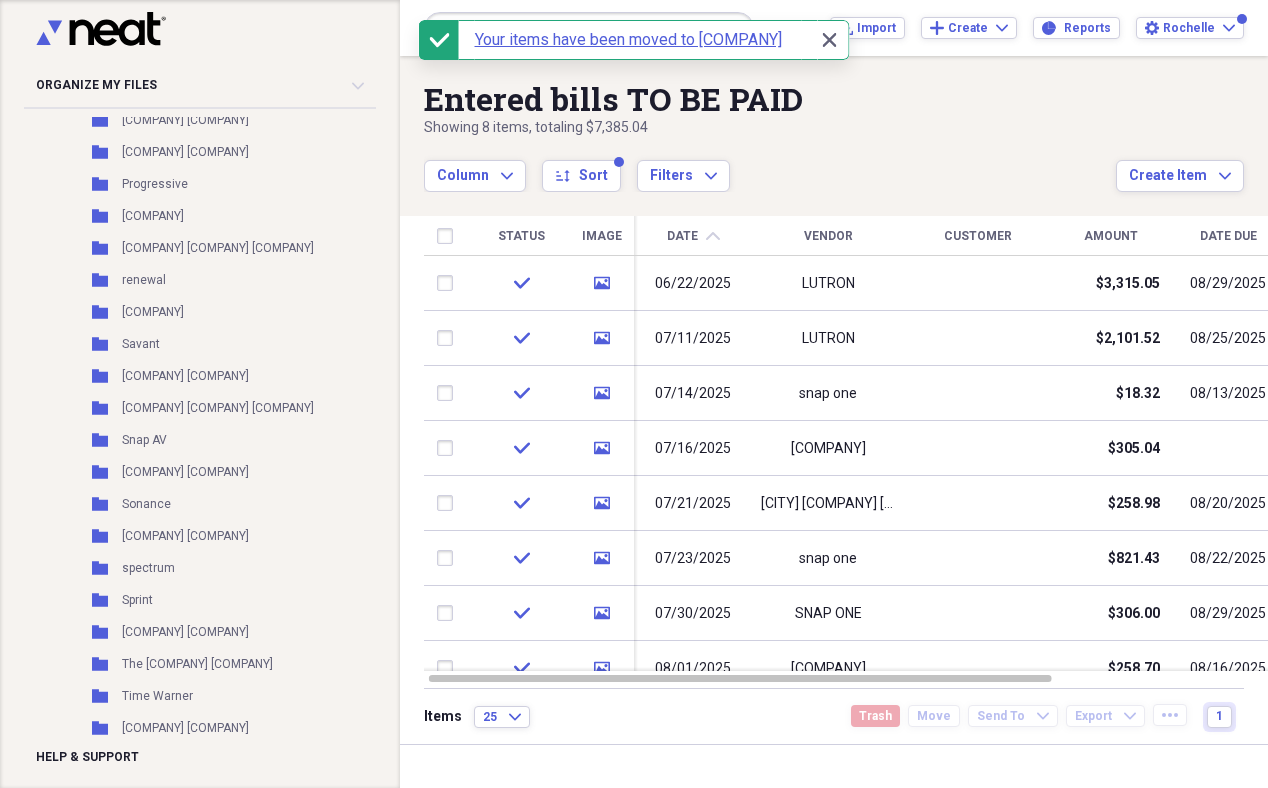 scroll, scrollTop: 4238, scrollLeft: 0, axis: vertical 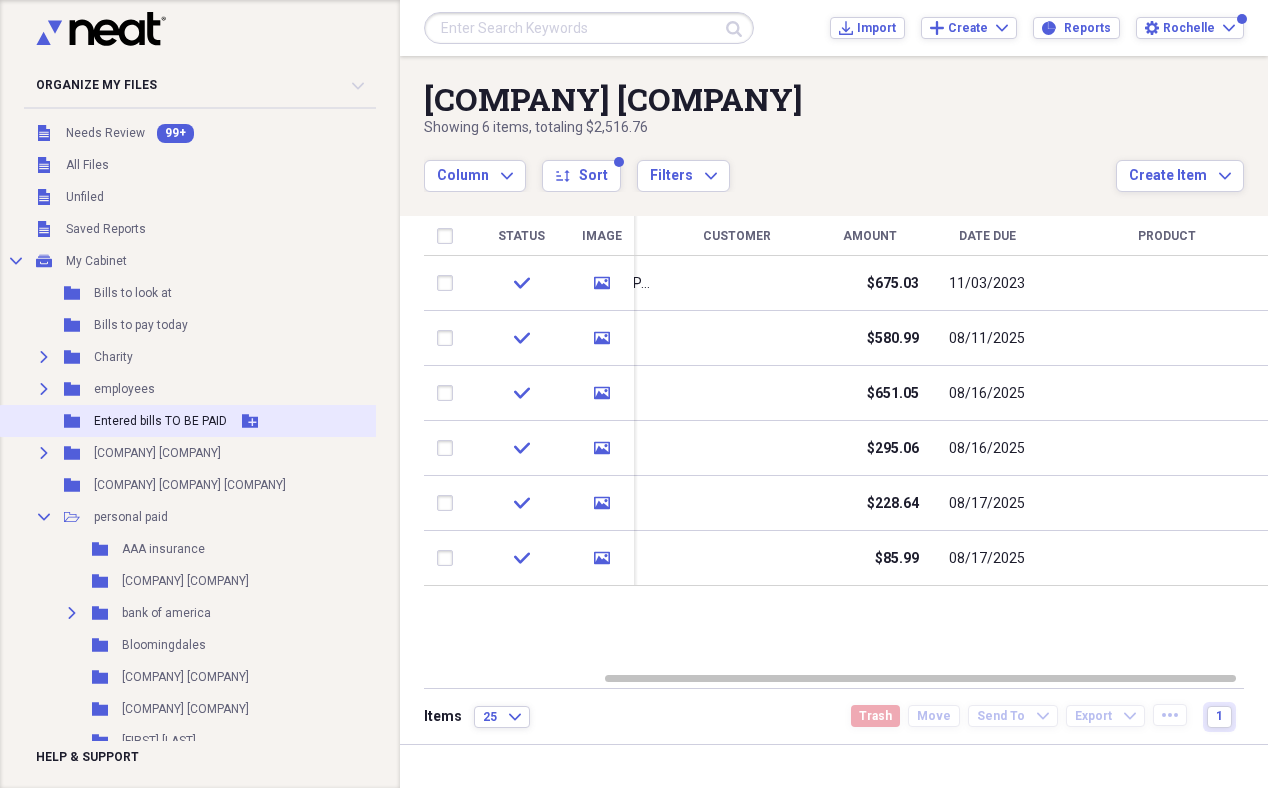 click on "Entered bills TO BE PAID" at bounding box center (160, 421) 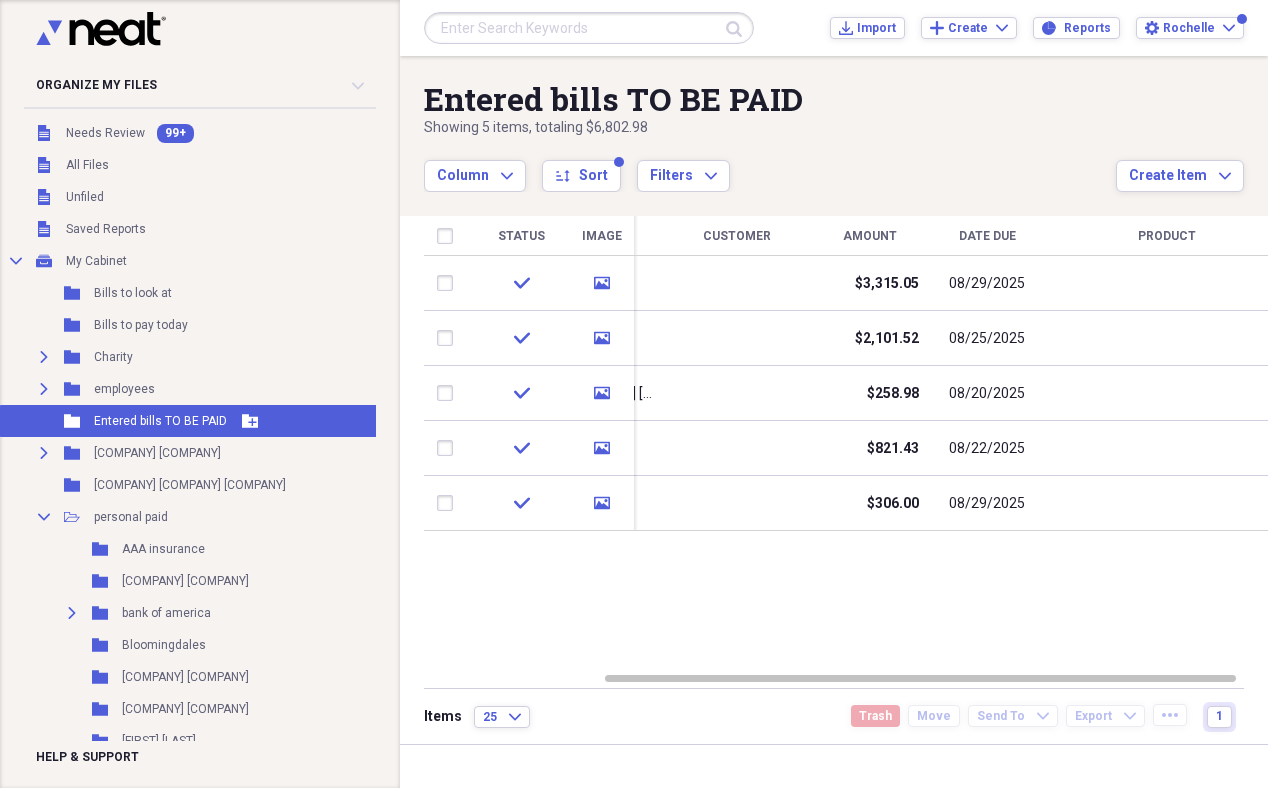 click on "Entered bills TO BE PAID" at bounding box center [160, 421] 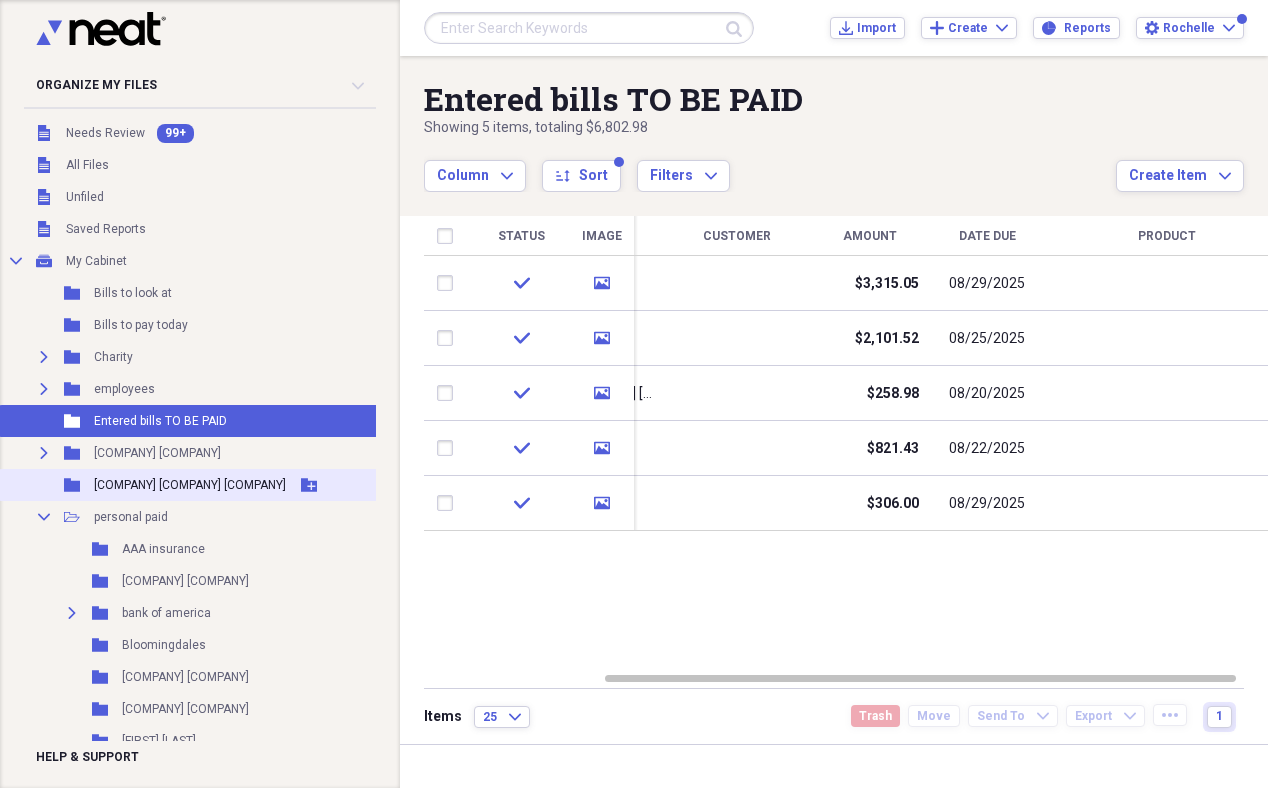 click on "[COMPANY] [COMPANY] [COMPANY]" at bounding box center (190, 485) 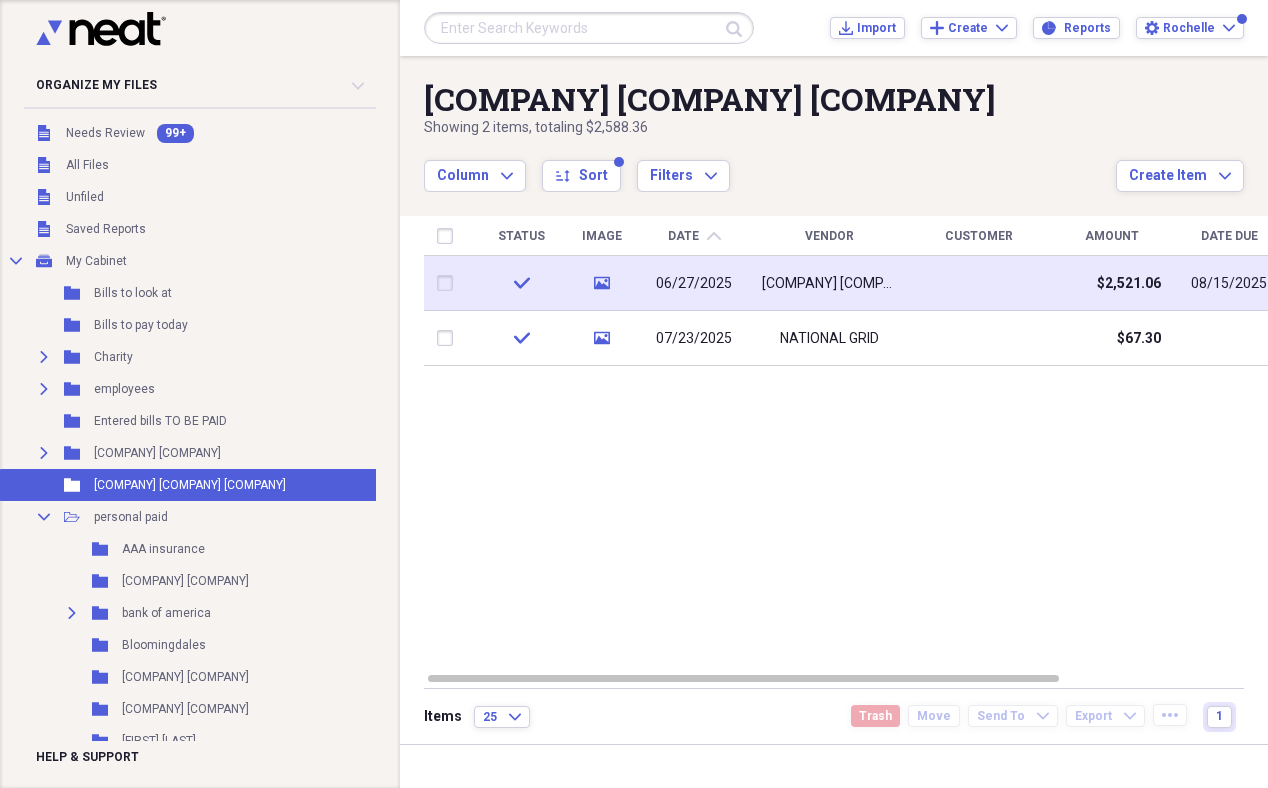 click at bounding box center (449, 283) 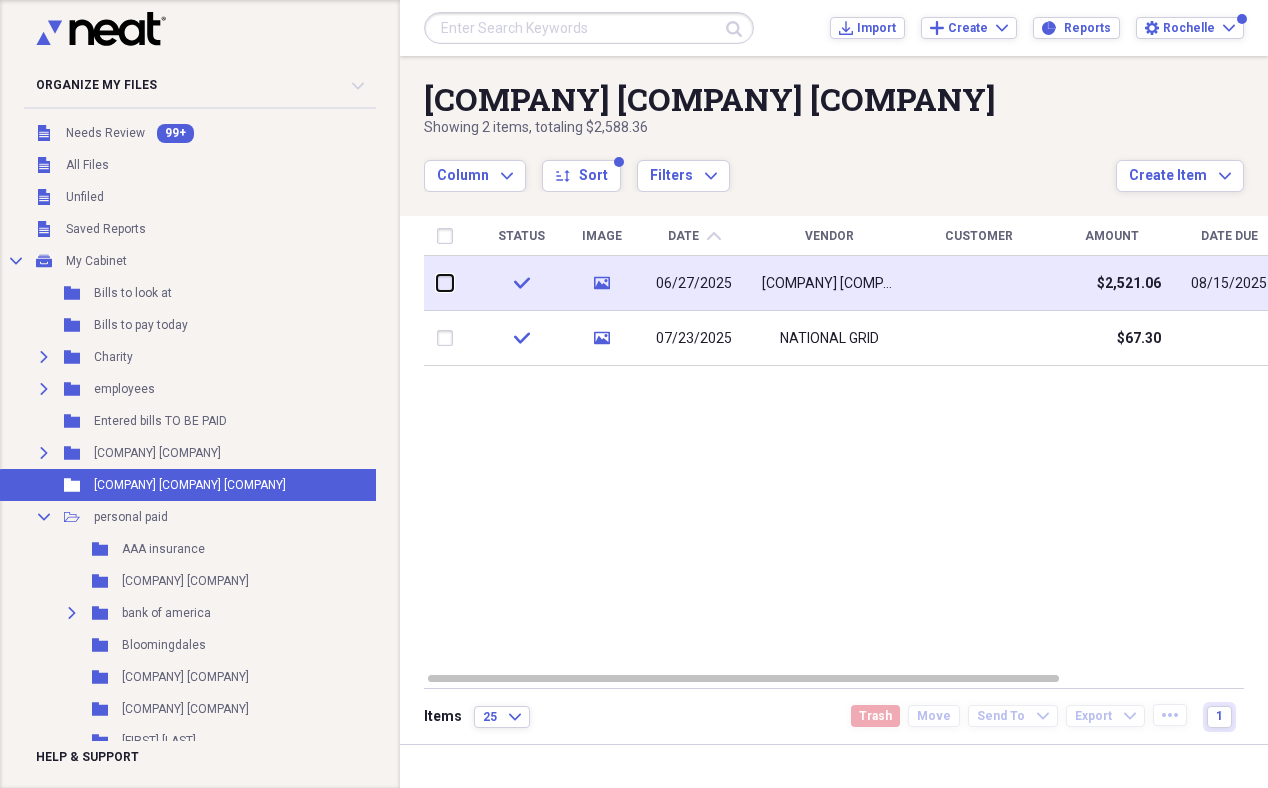 click at bounding box center (437, 283) 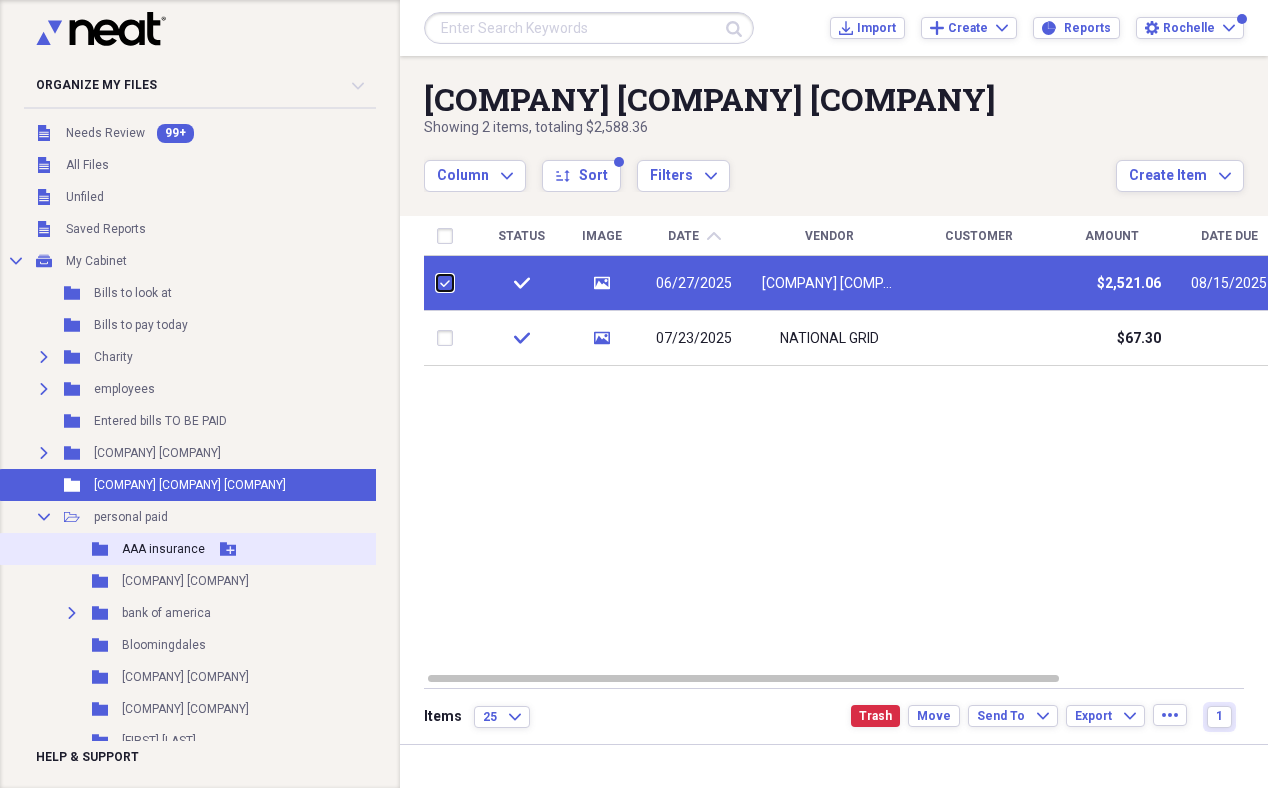 scroll, scrollTop: 629, scrollLeft: 0, axis: vertical 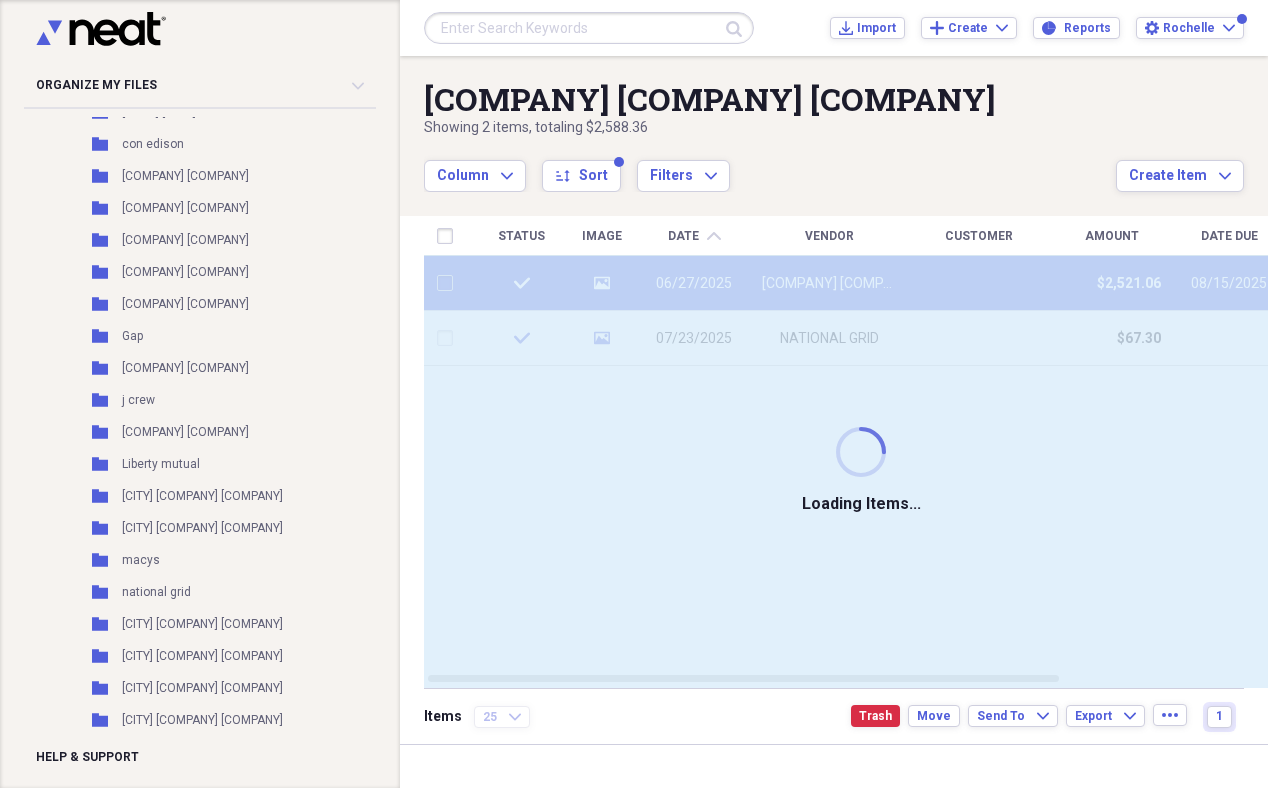 checkbox on "false" 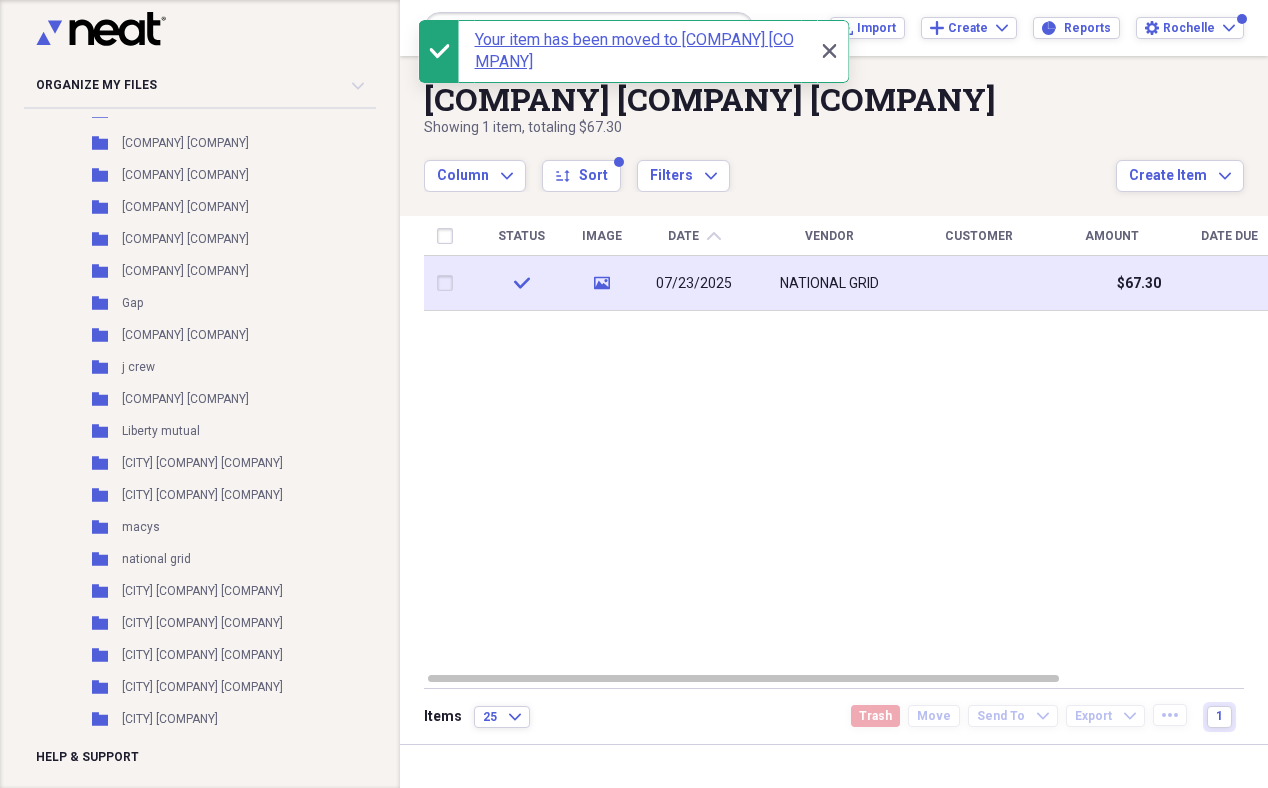 scroll, scrollTop: 674, scrollLeft: 0, axis: vertical 